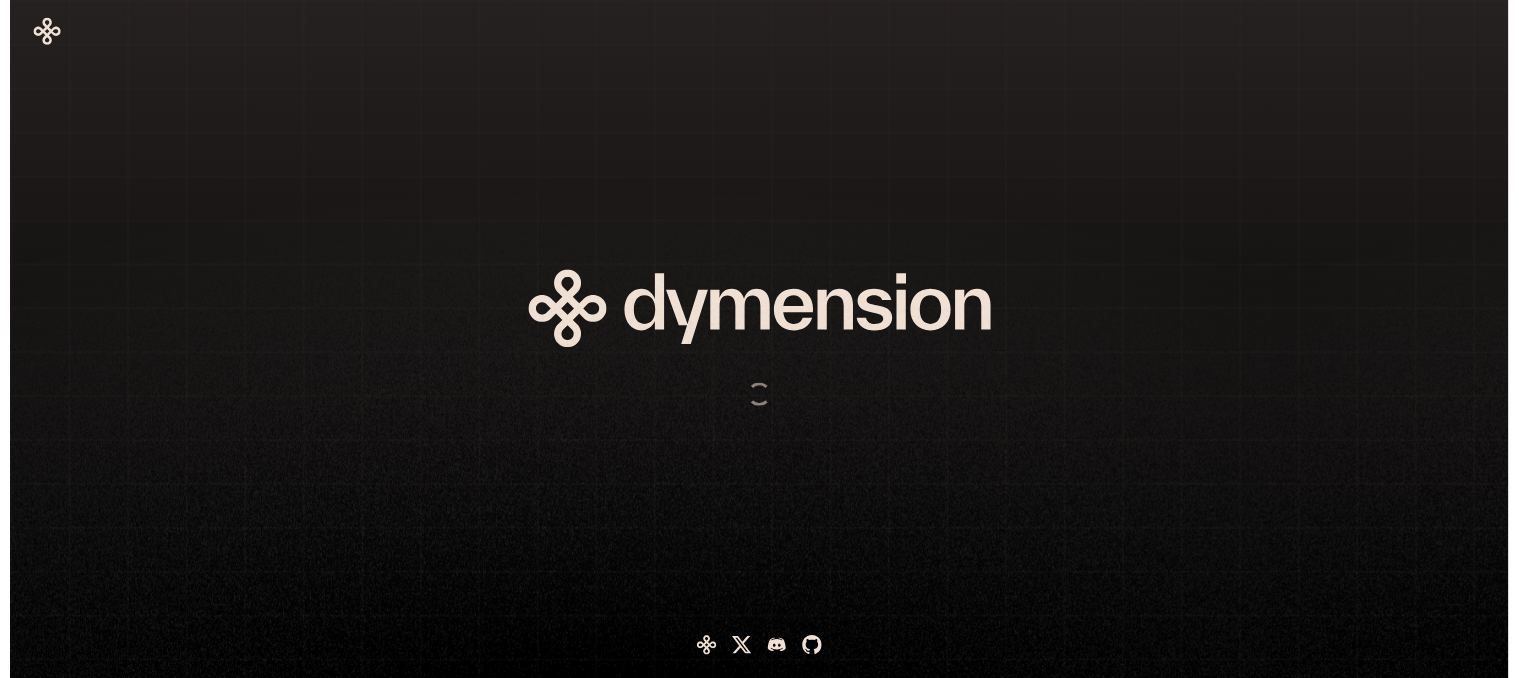 scroll, scrollTop: 0, scrollLeft: 0, axis: both 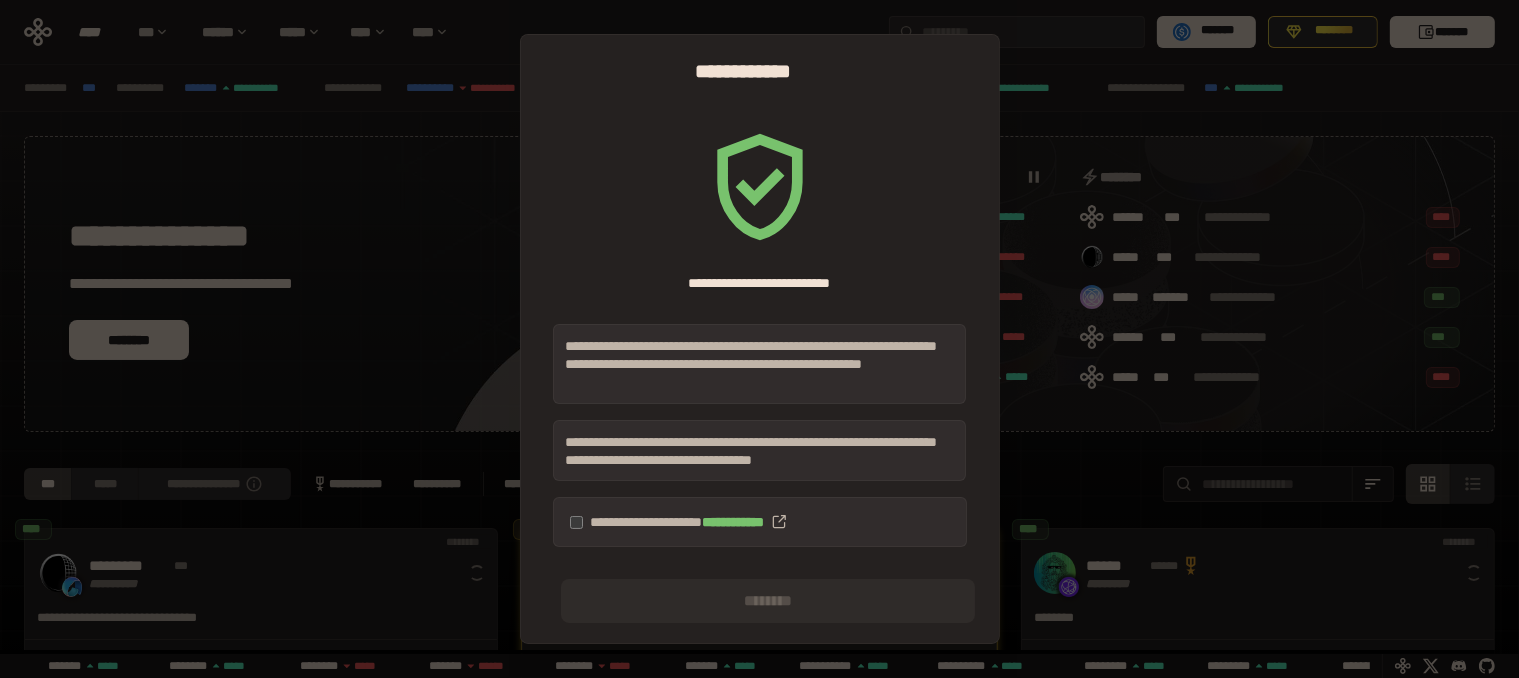 click on "**********" at bounding box center [760, 522] 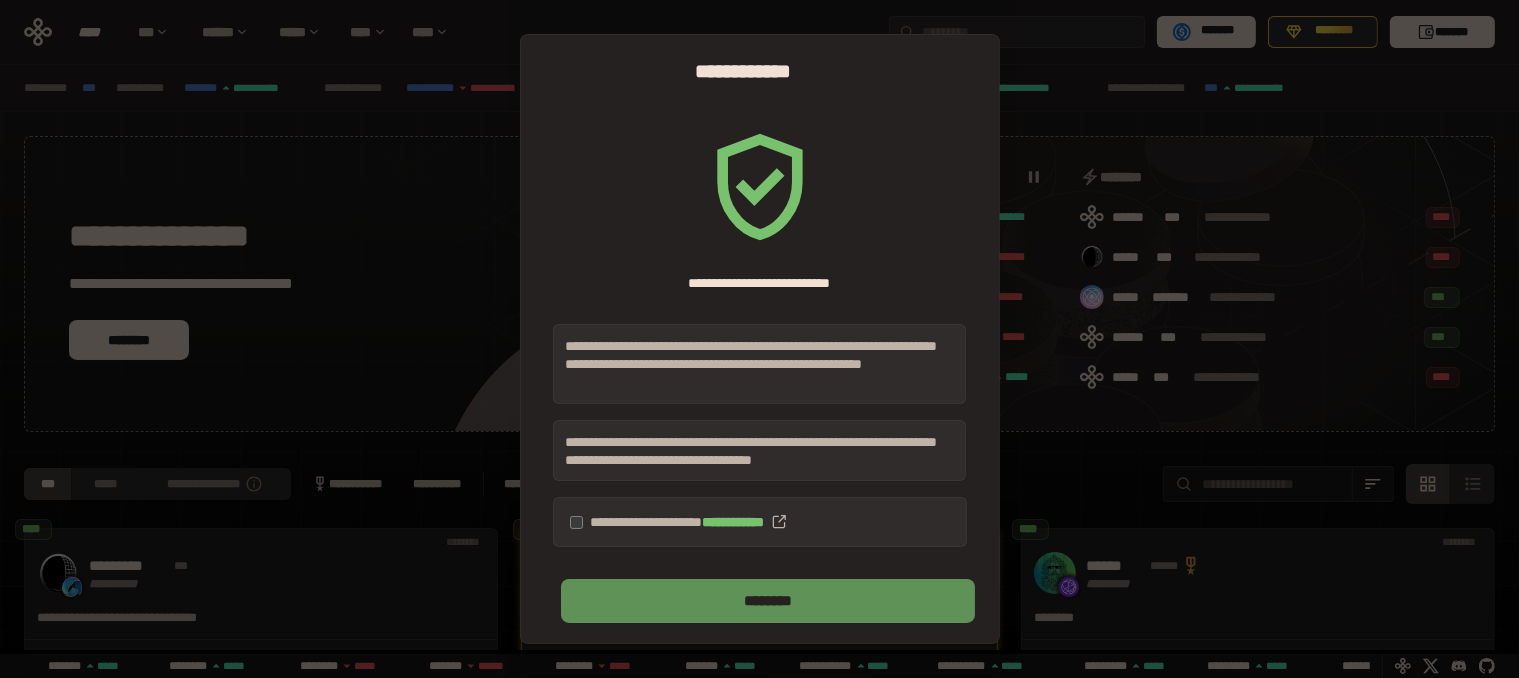 click on "********" at bounding box center (768, 601) 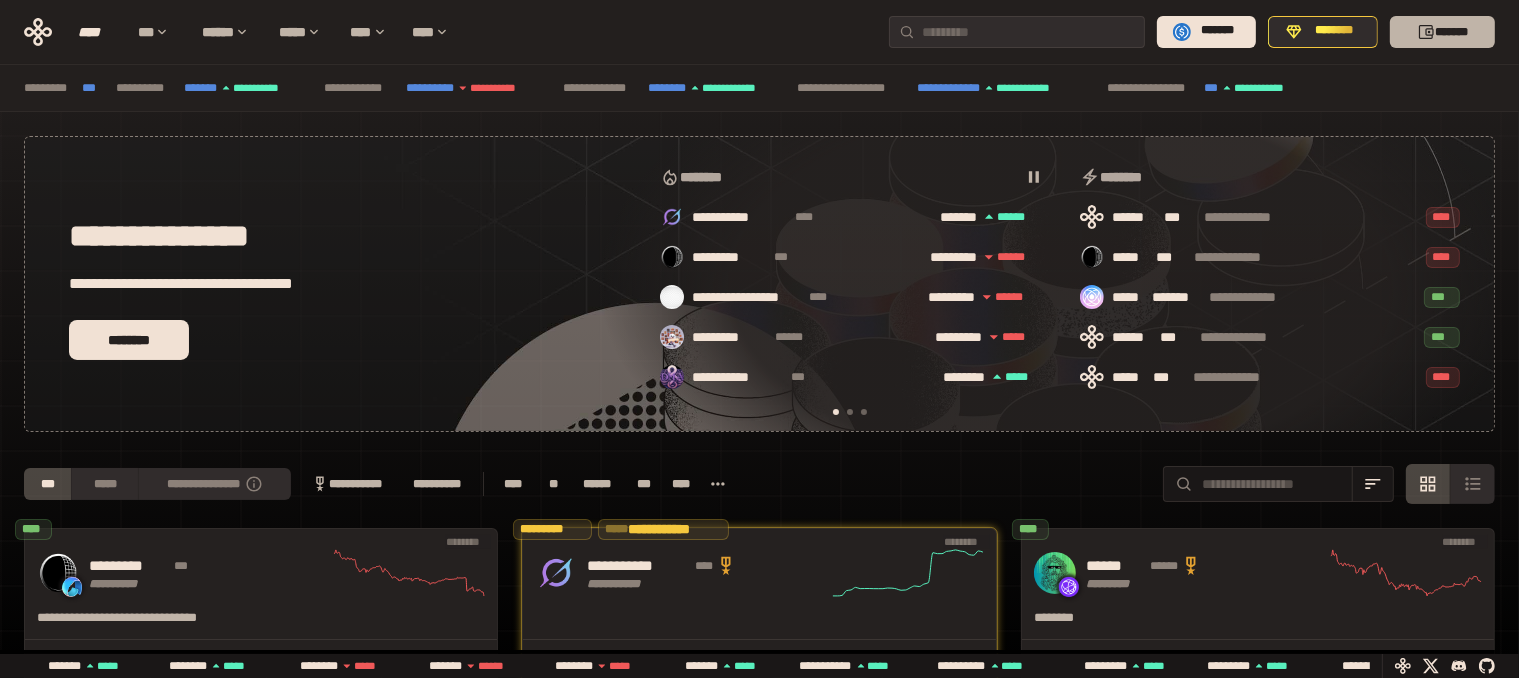 click 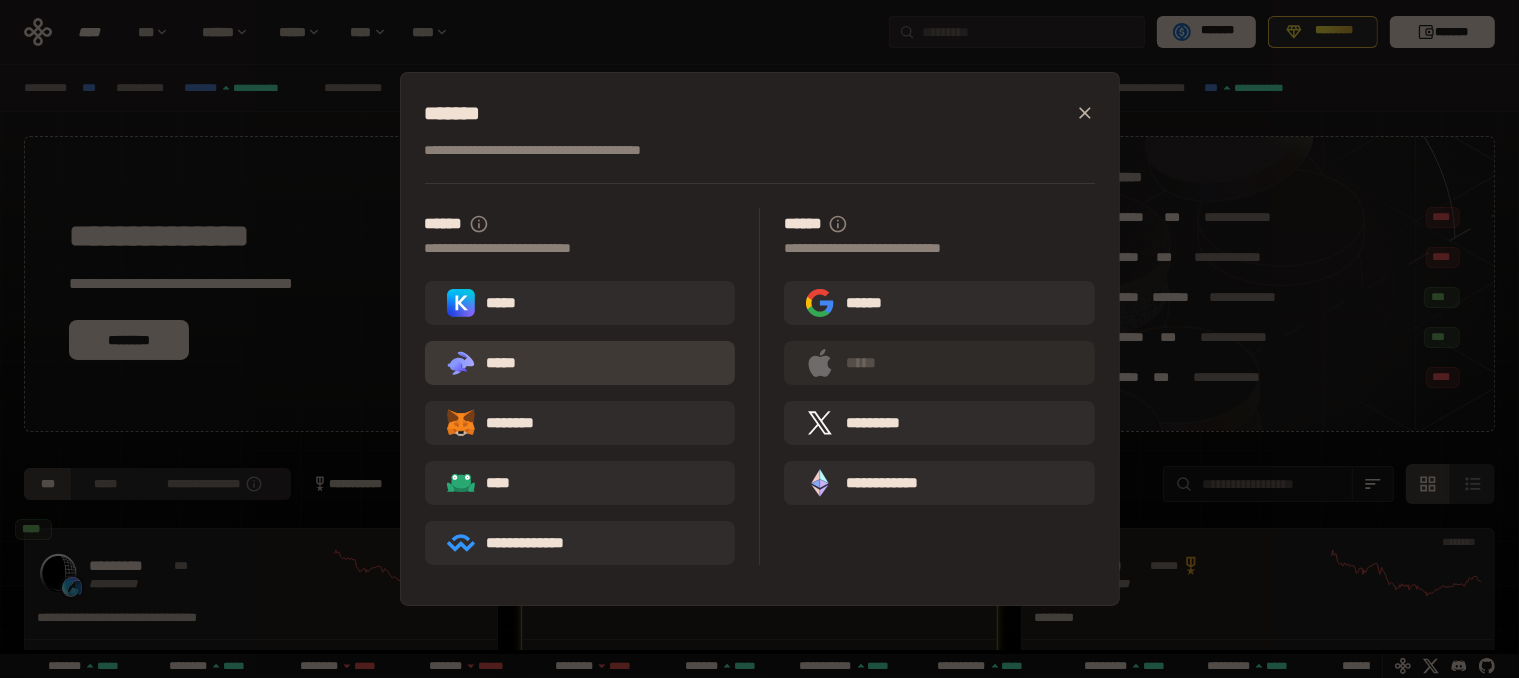 scroll, scrollTop: 0, scrollLeft: 436, axis: horizontal 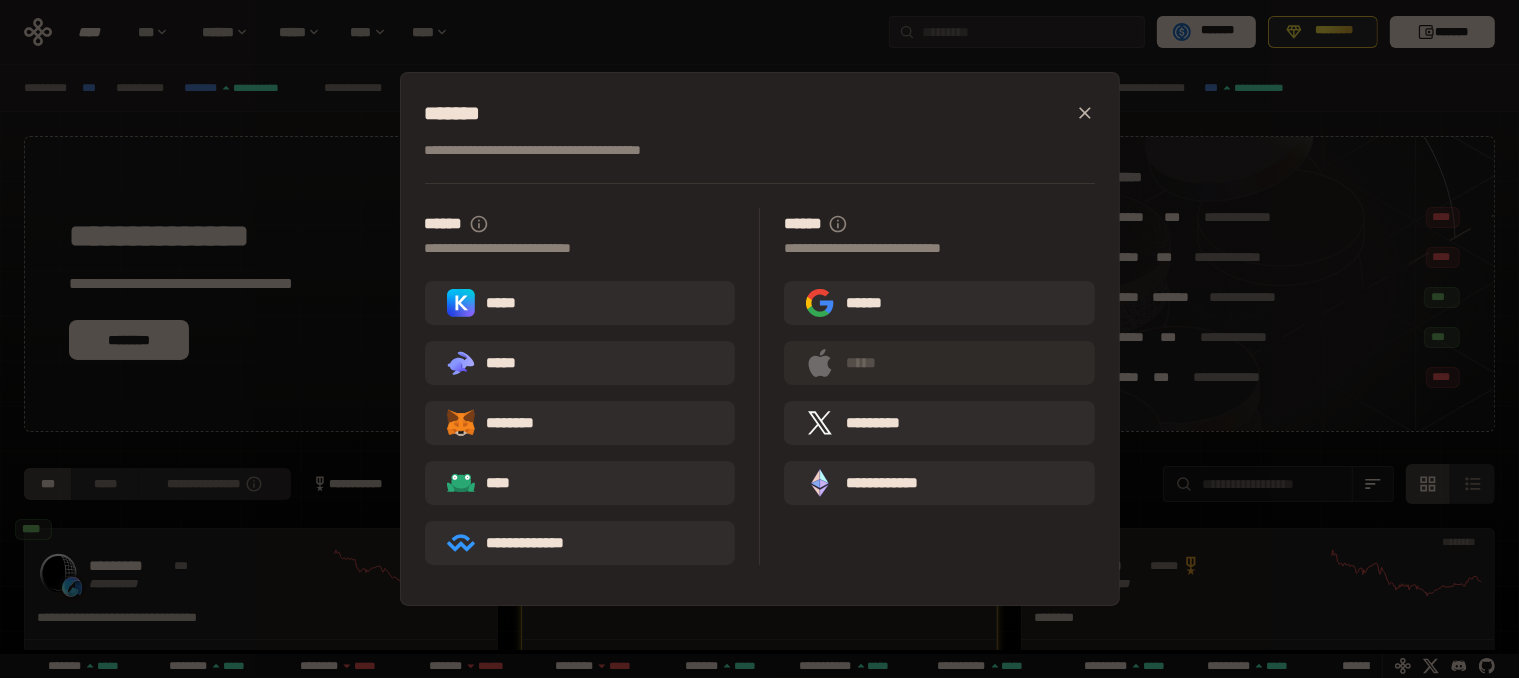 click on "********" at bounding box center (580, 423) 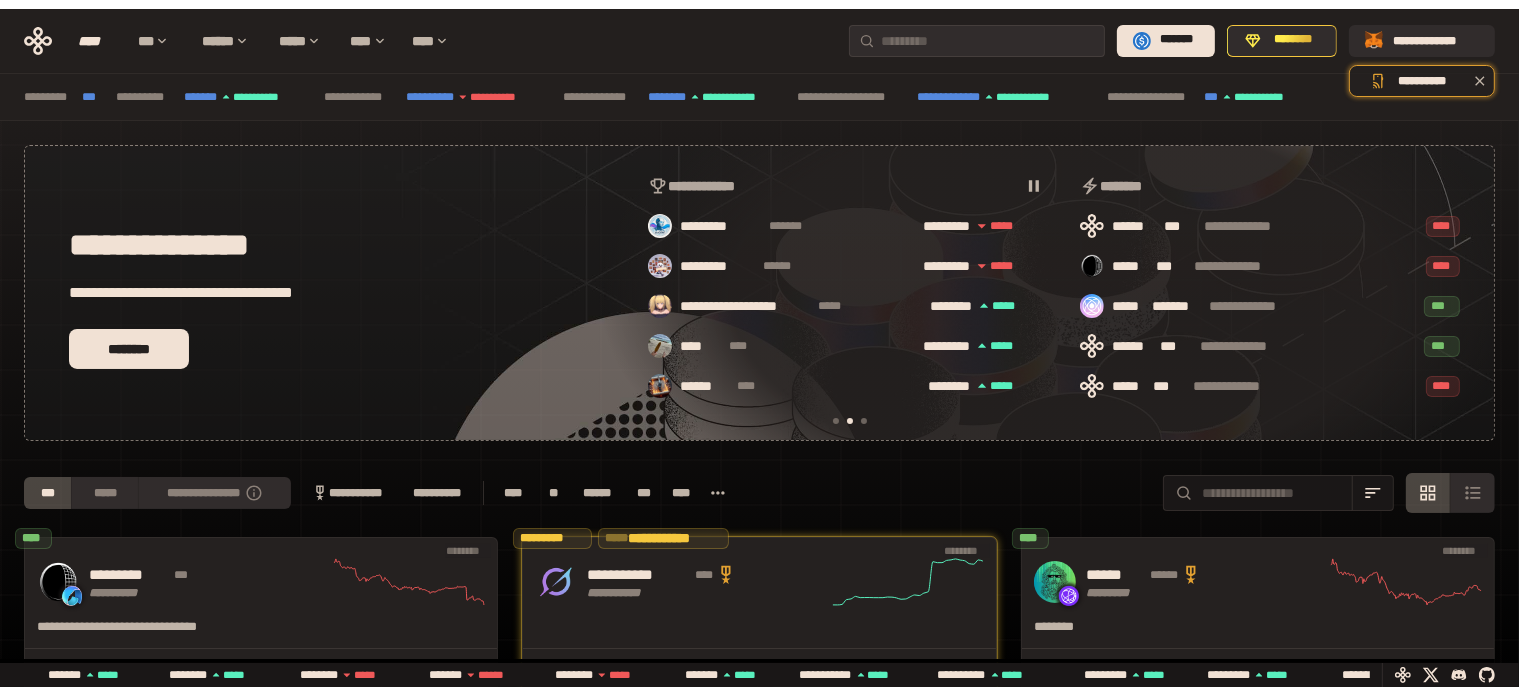 scroll, scrollTop: 0, scrollLeft: 436, axis: horizontal 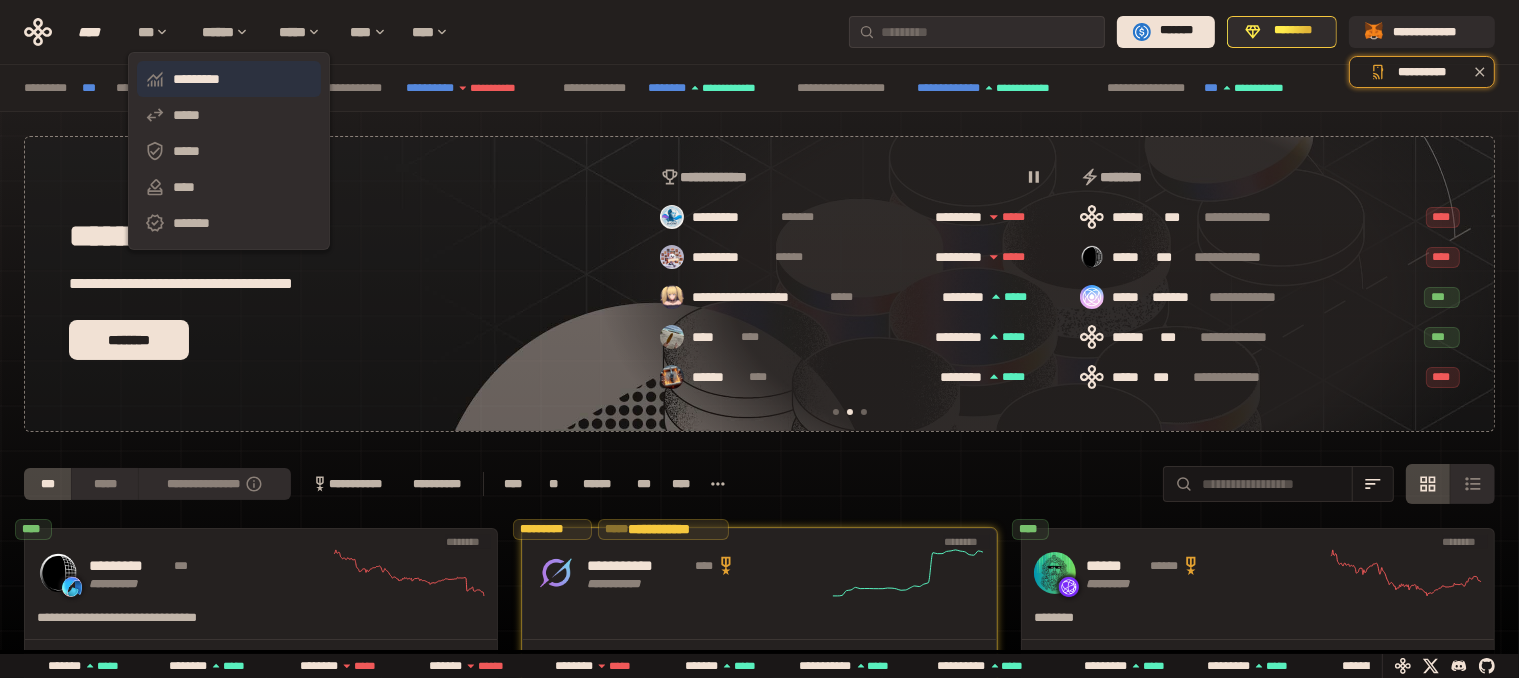 click on "*********" at bounding box center [229, 79] 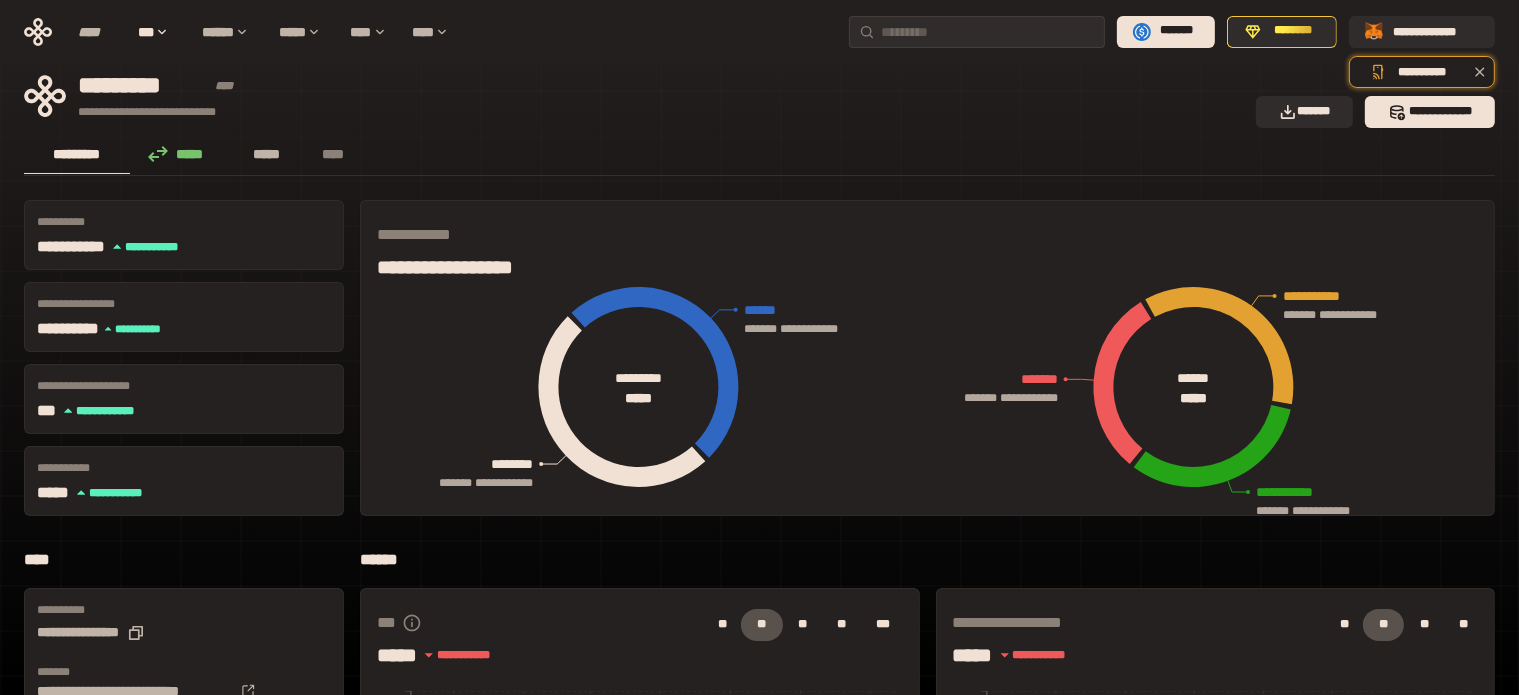 click on "*****" at bounding box center (266, 154) 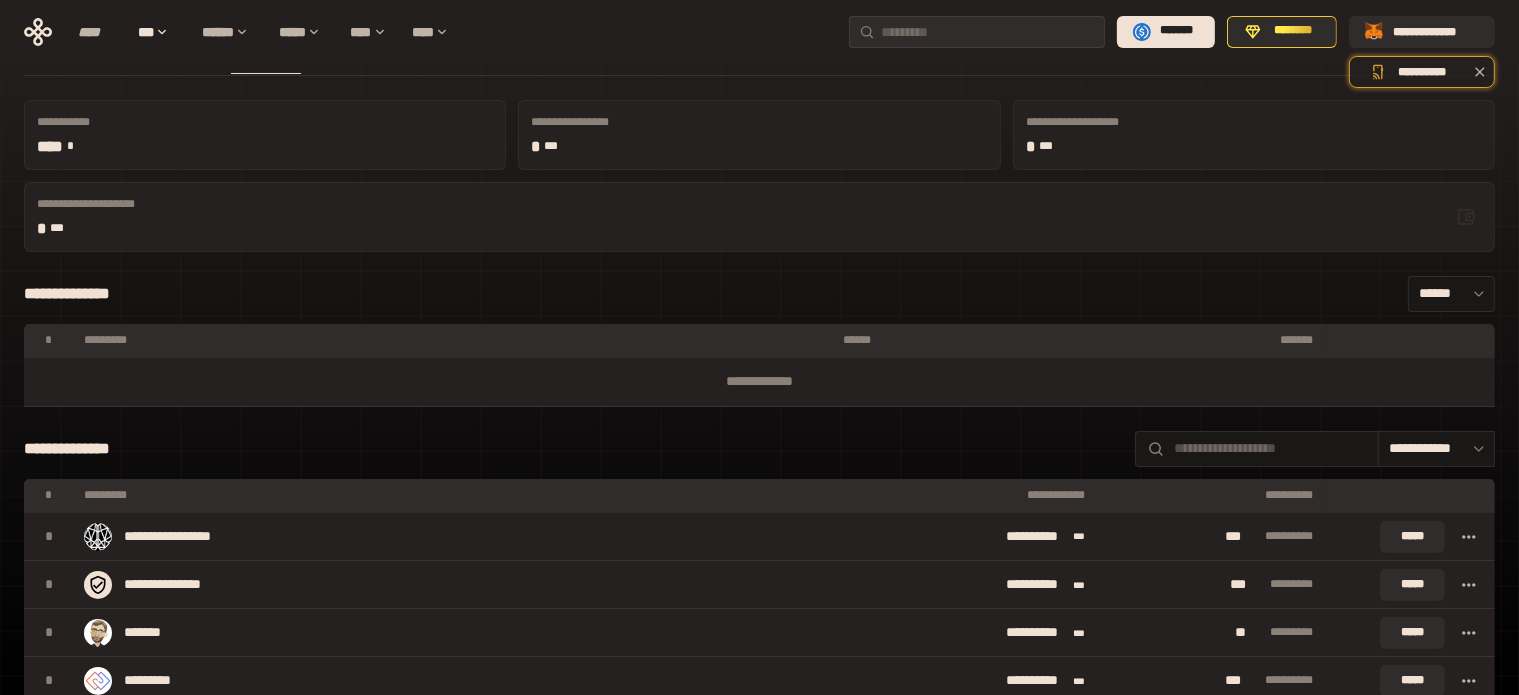 scroll, scrollTop: 0, scrollLeft: 0, axis: both 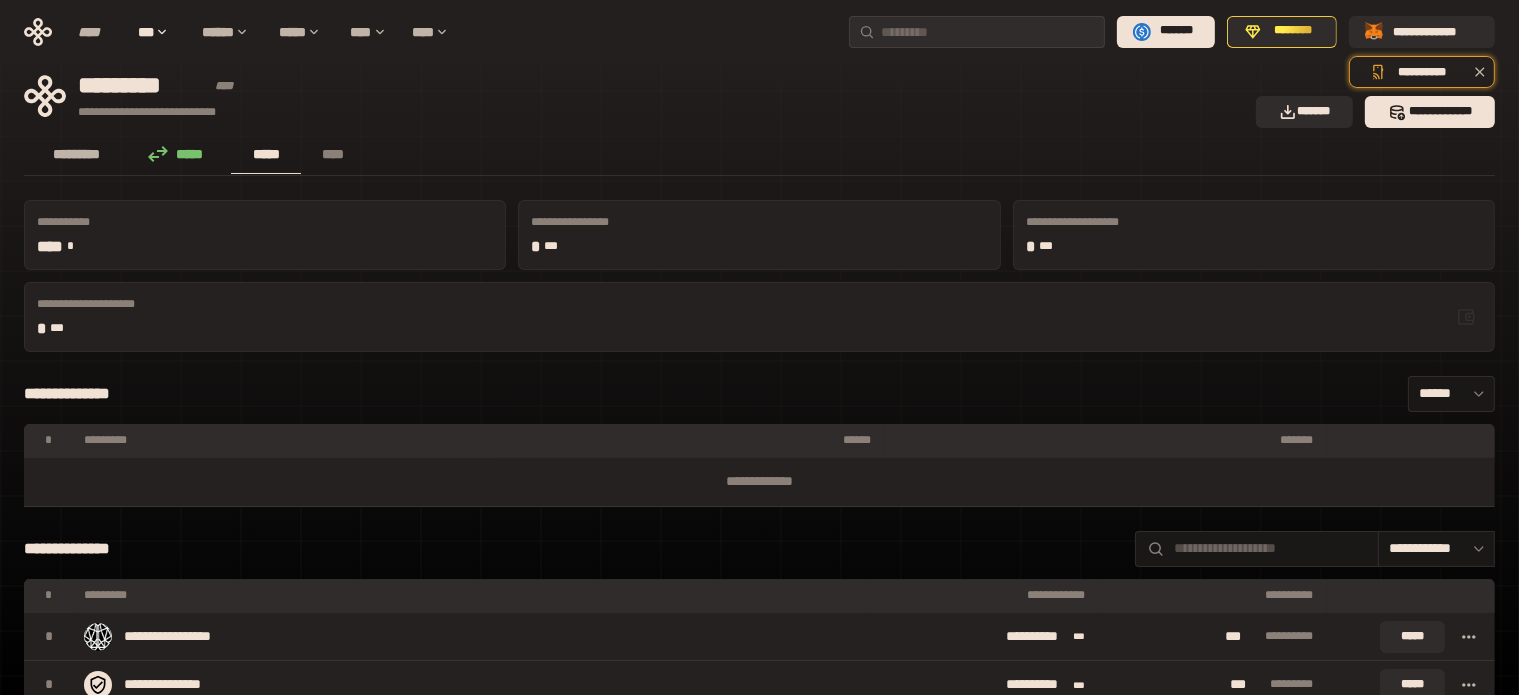 click on "*********" at bounding box center [77, 154] 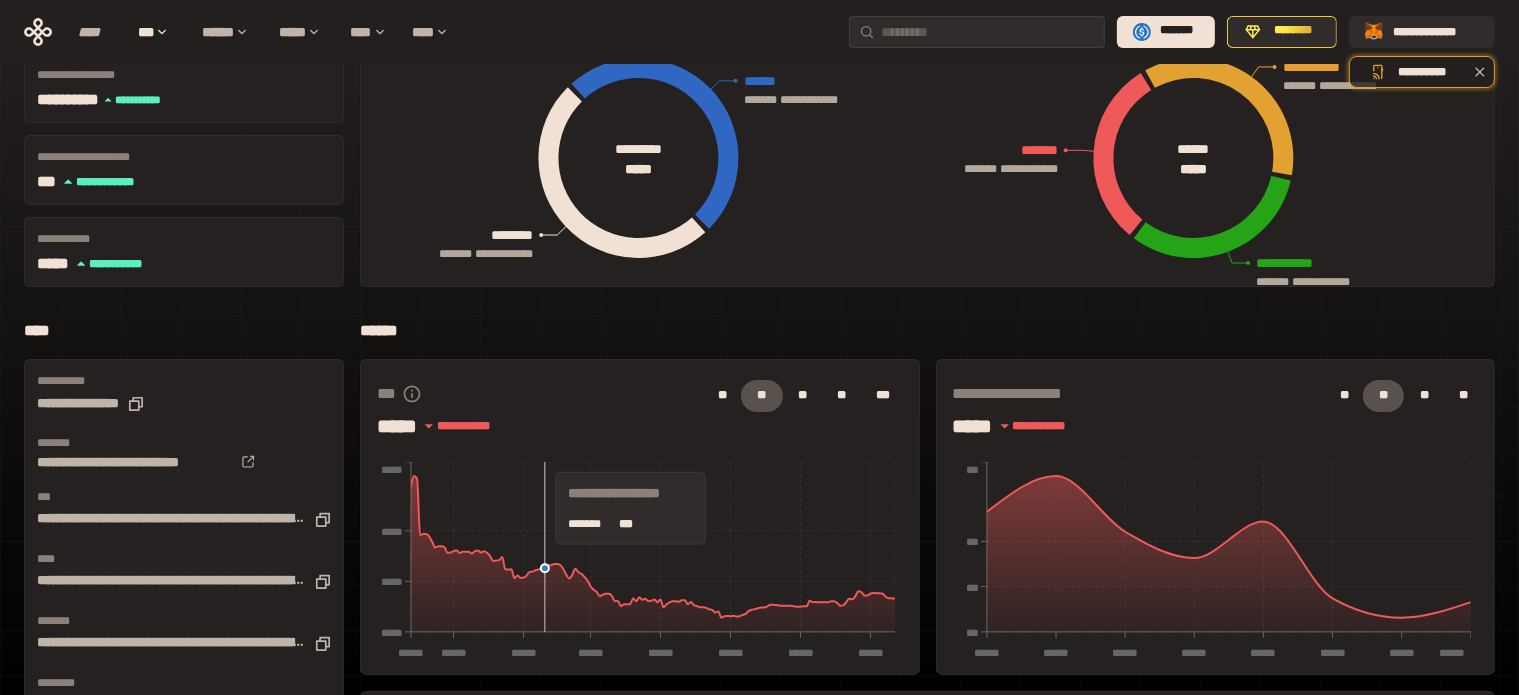 scroll, scrollTop: 0, scrollLeft: 0, axis: both 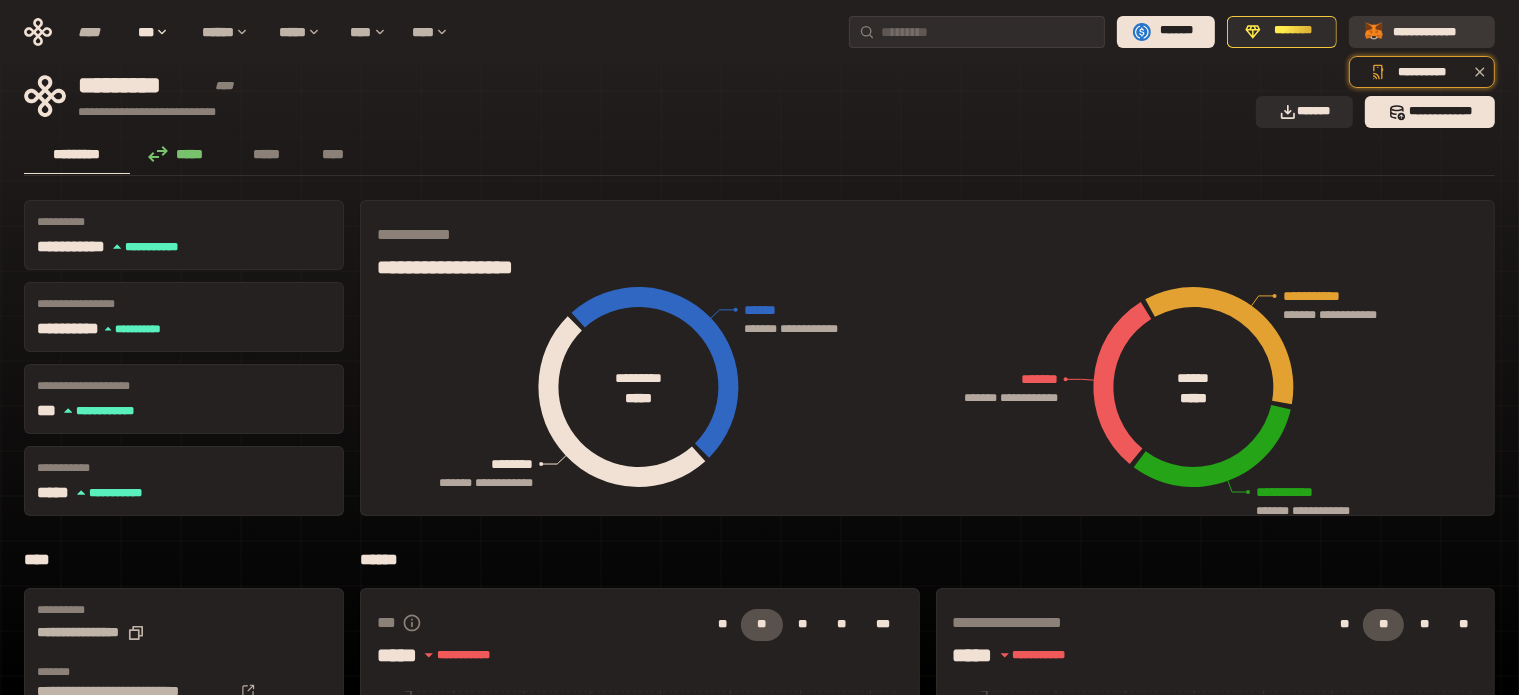 click on "**********" at bounding box center [1436, 31] 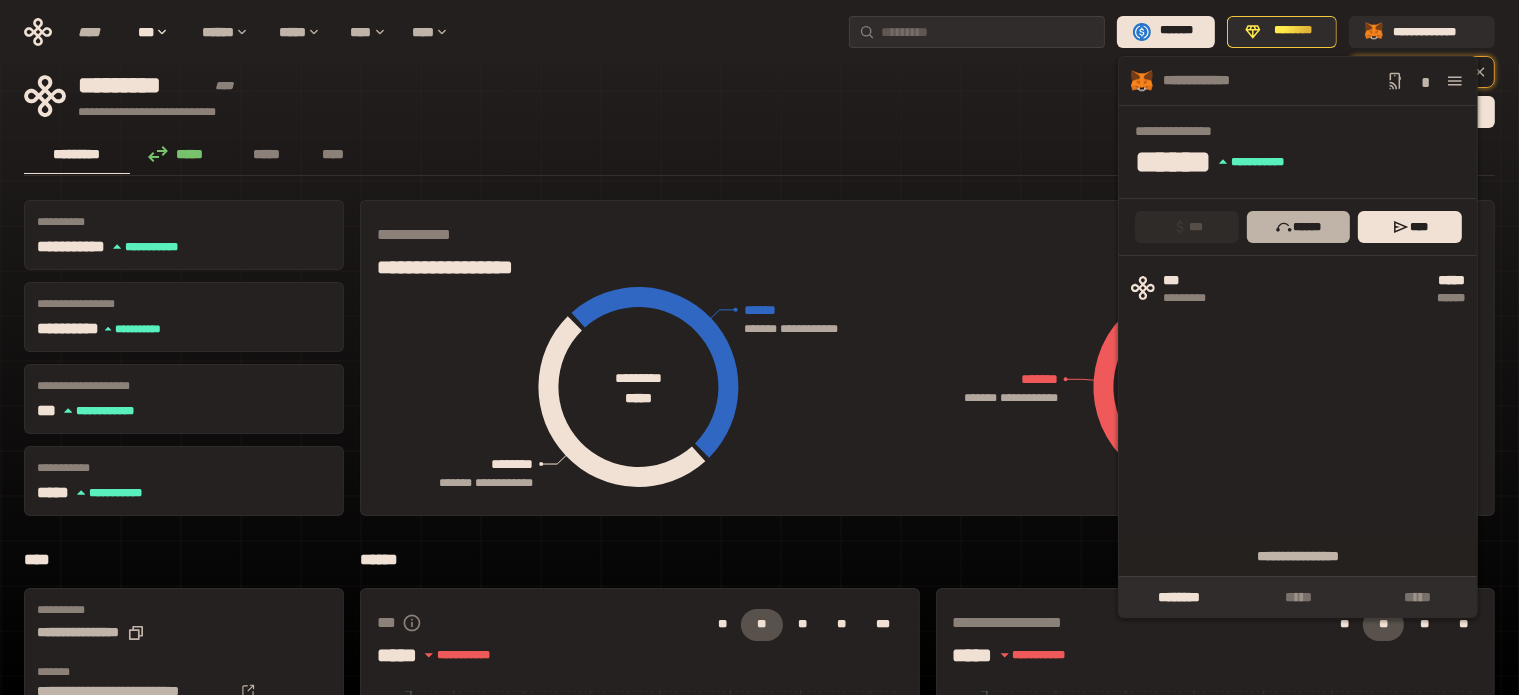 click on "******" at bounding box center [1298, 227] 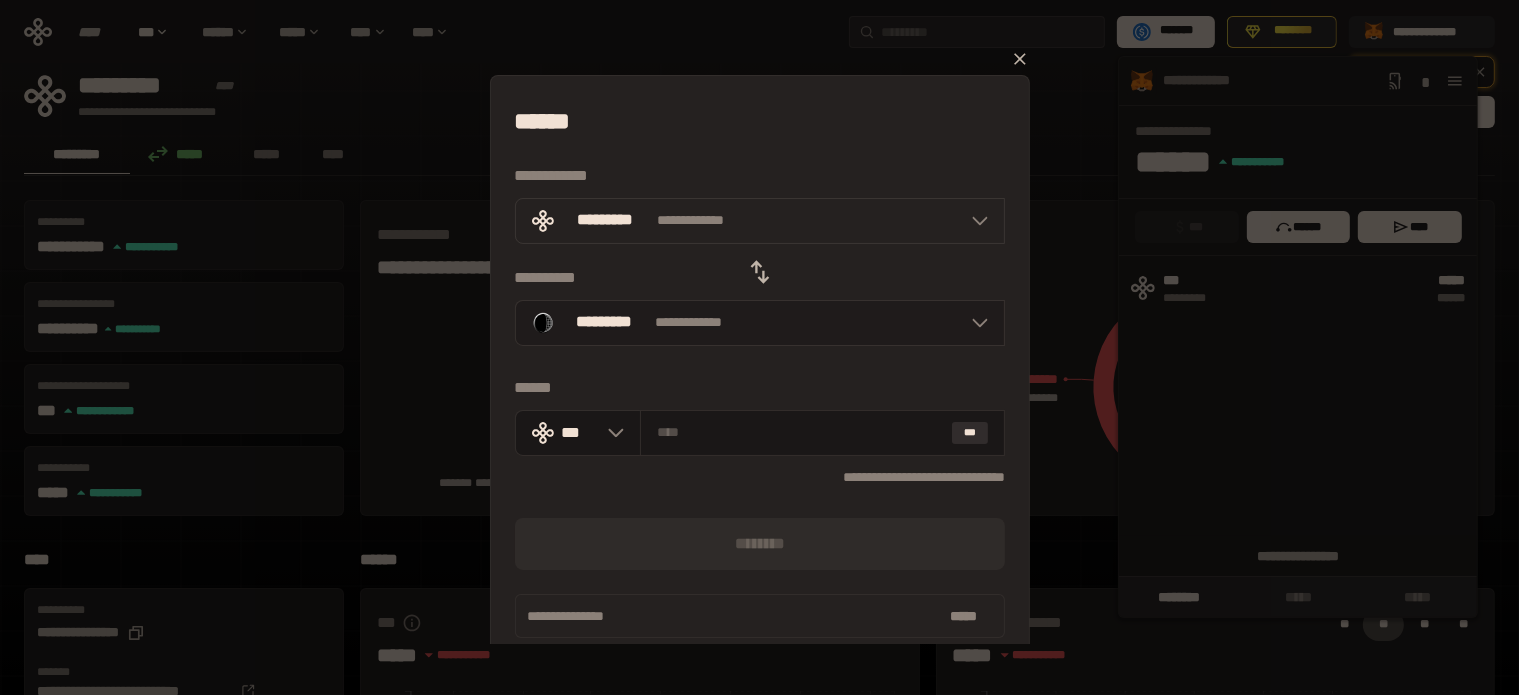 click on "**********" at bounding box center (760, 323) 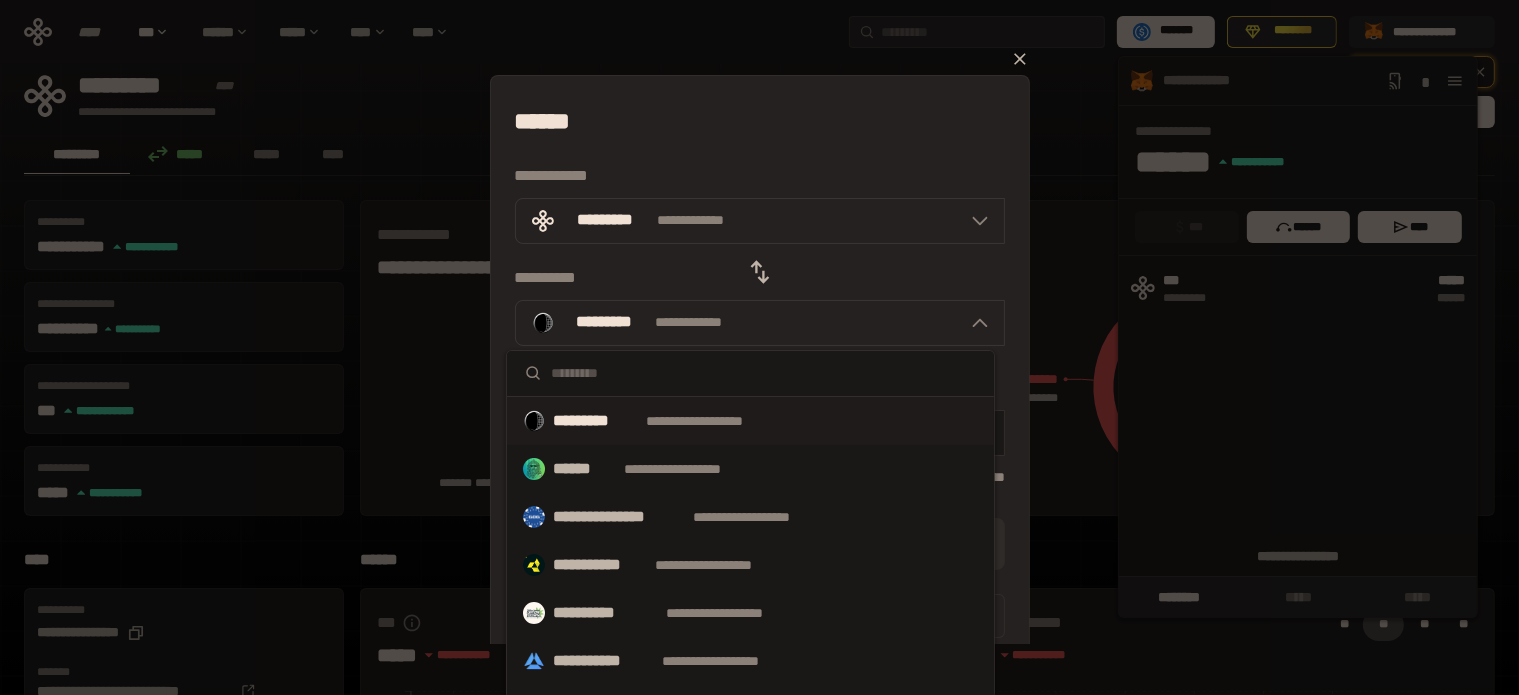 click on "**********" at bounding box center [760, 369] 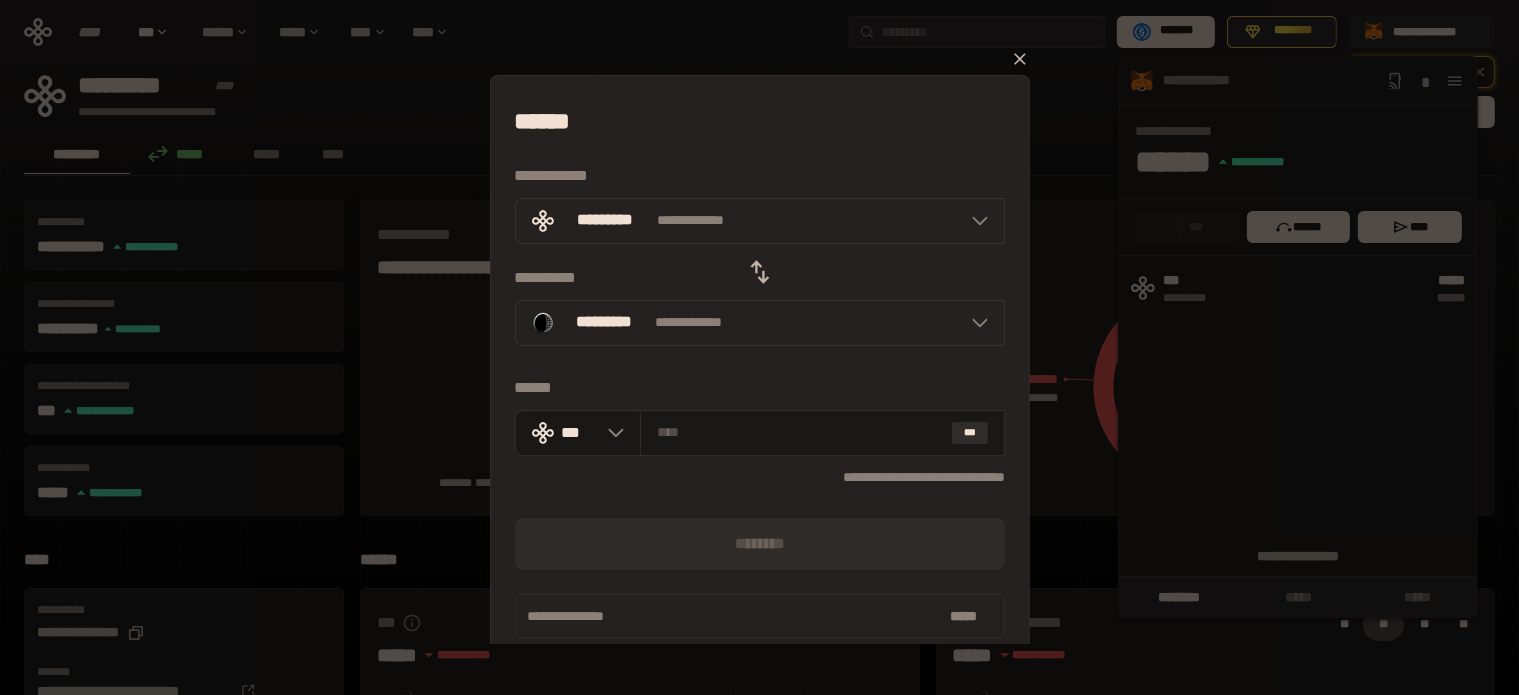 click 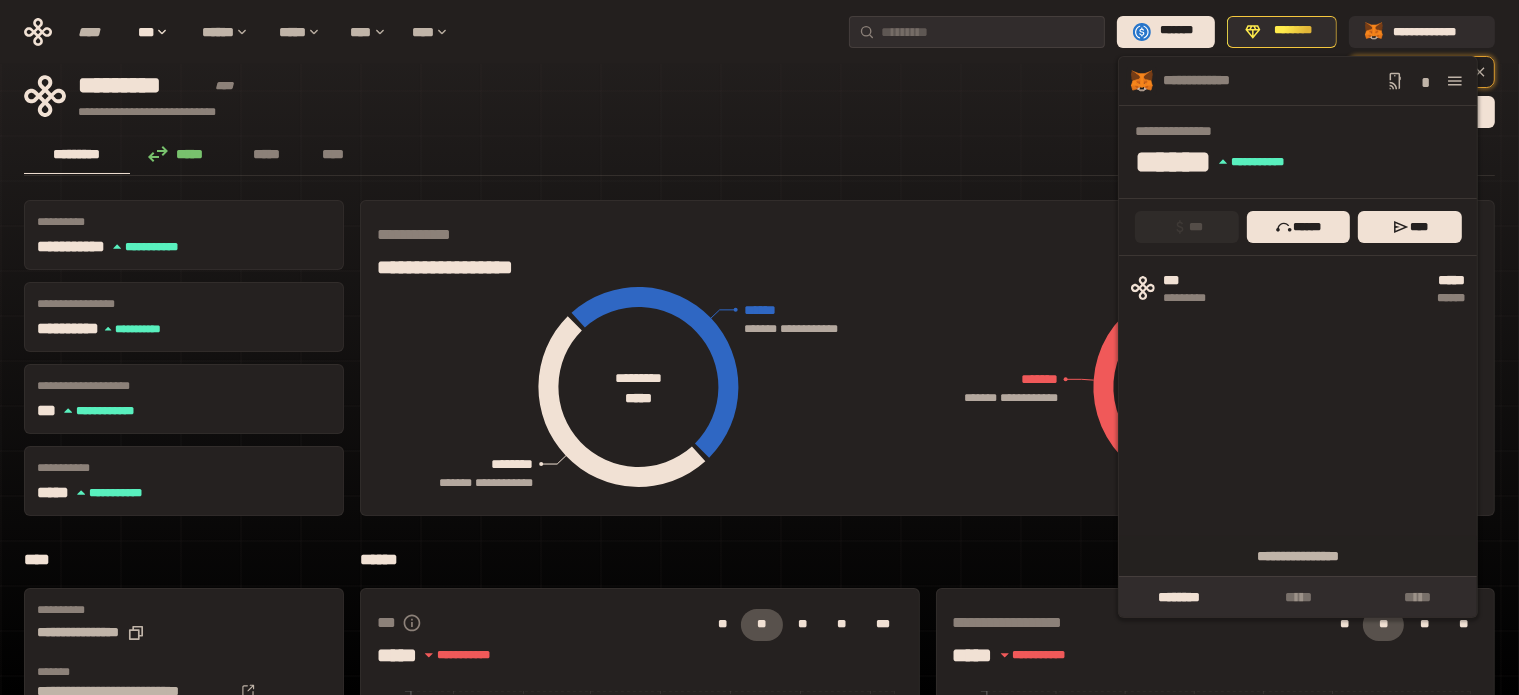 click on "**********" at bounding box center (634, 96) 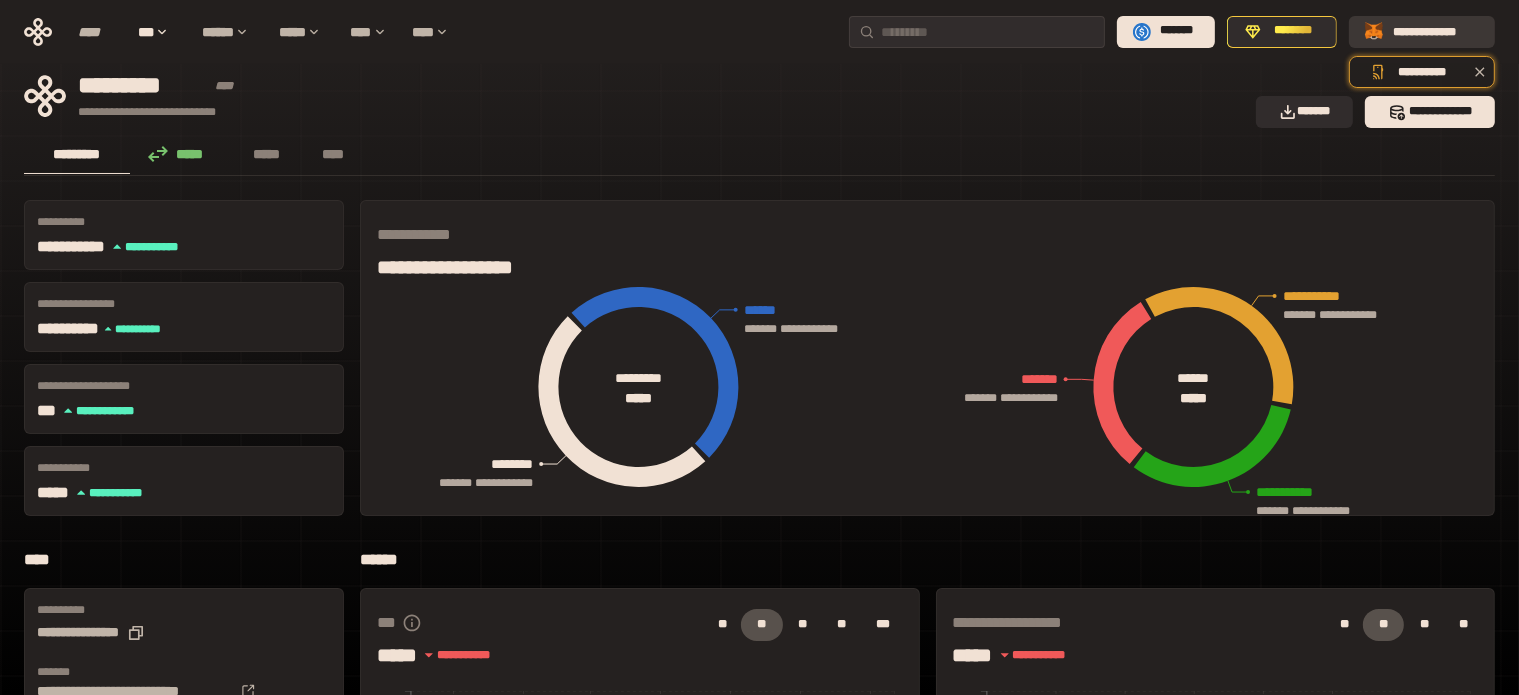 click on "**********" at bounding box center [1436, 31] 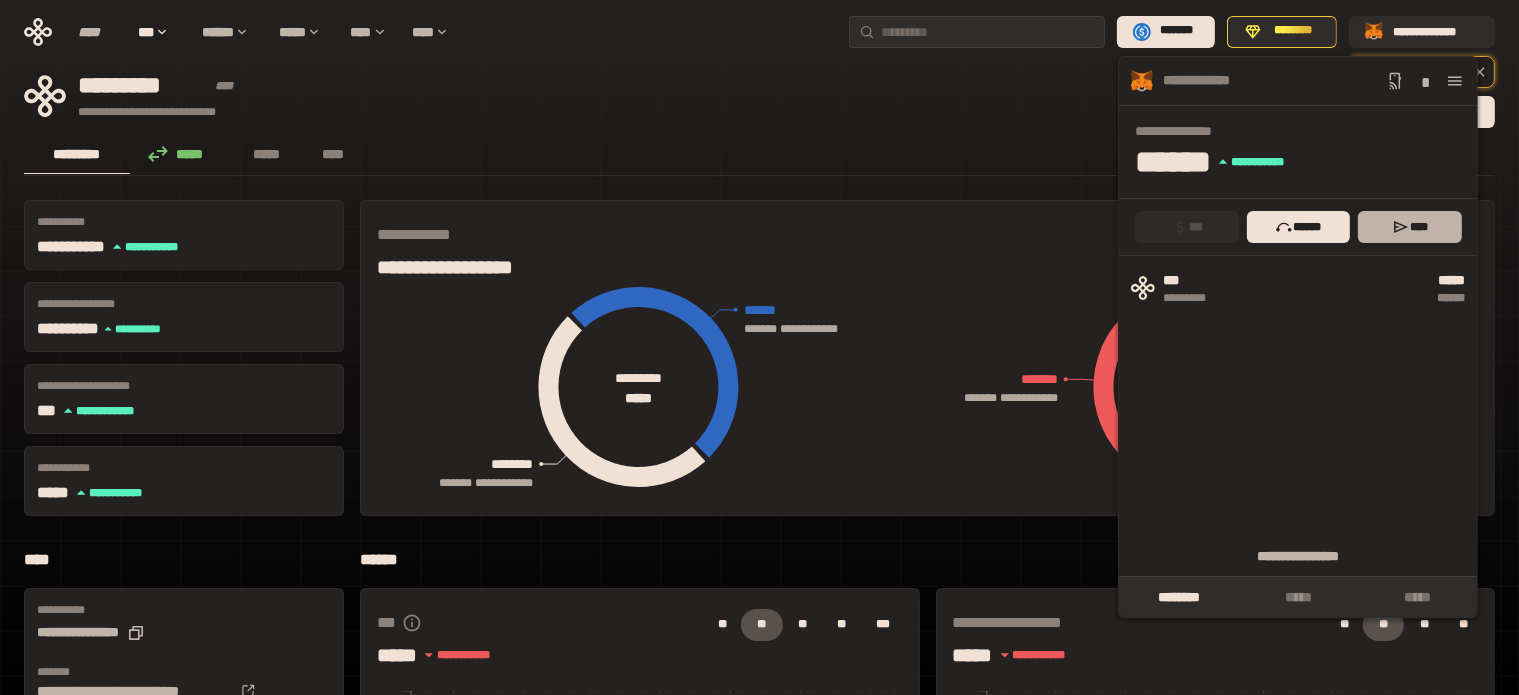 click 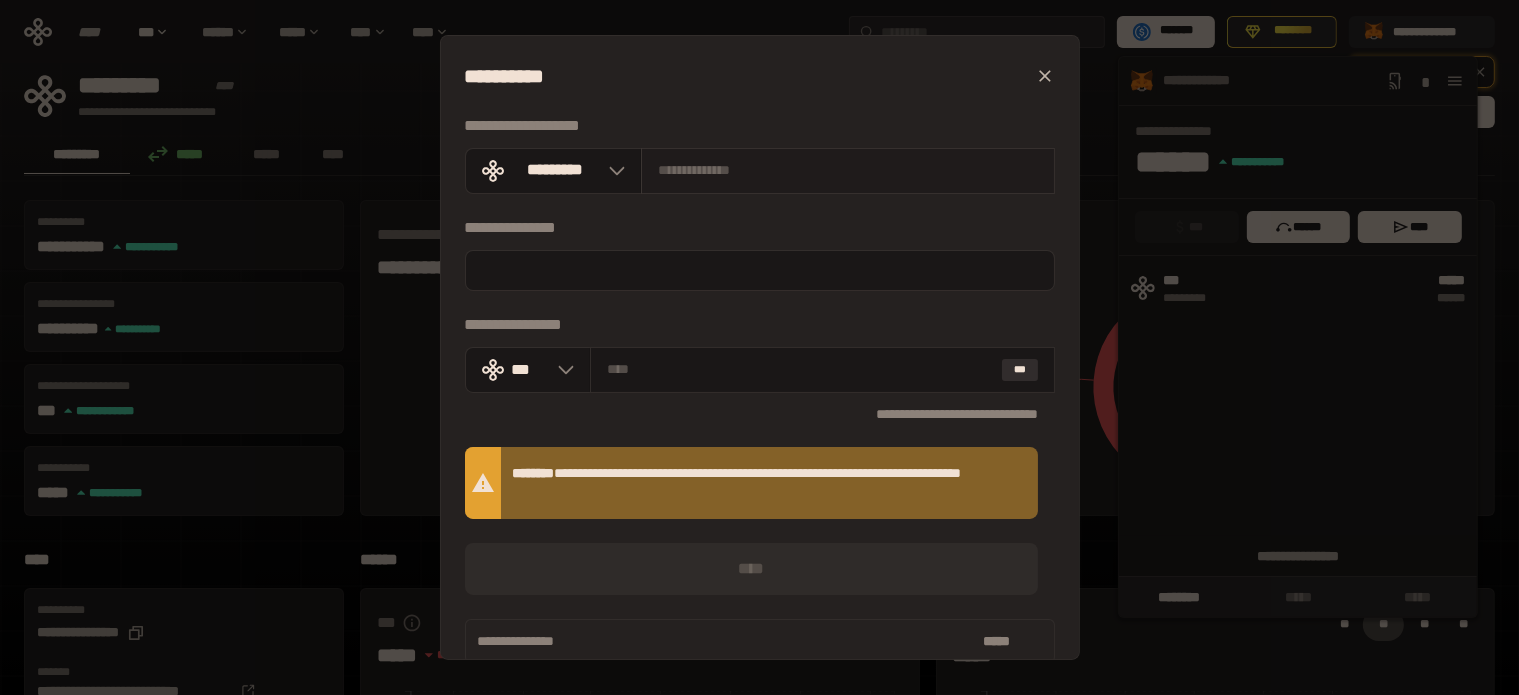 click at bounding box center [848, 170] 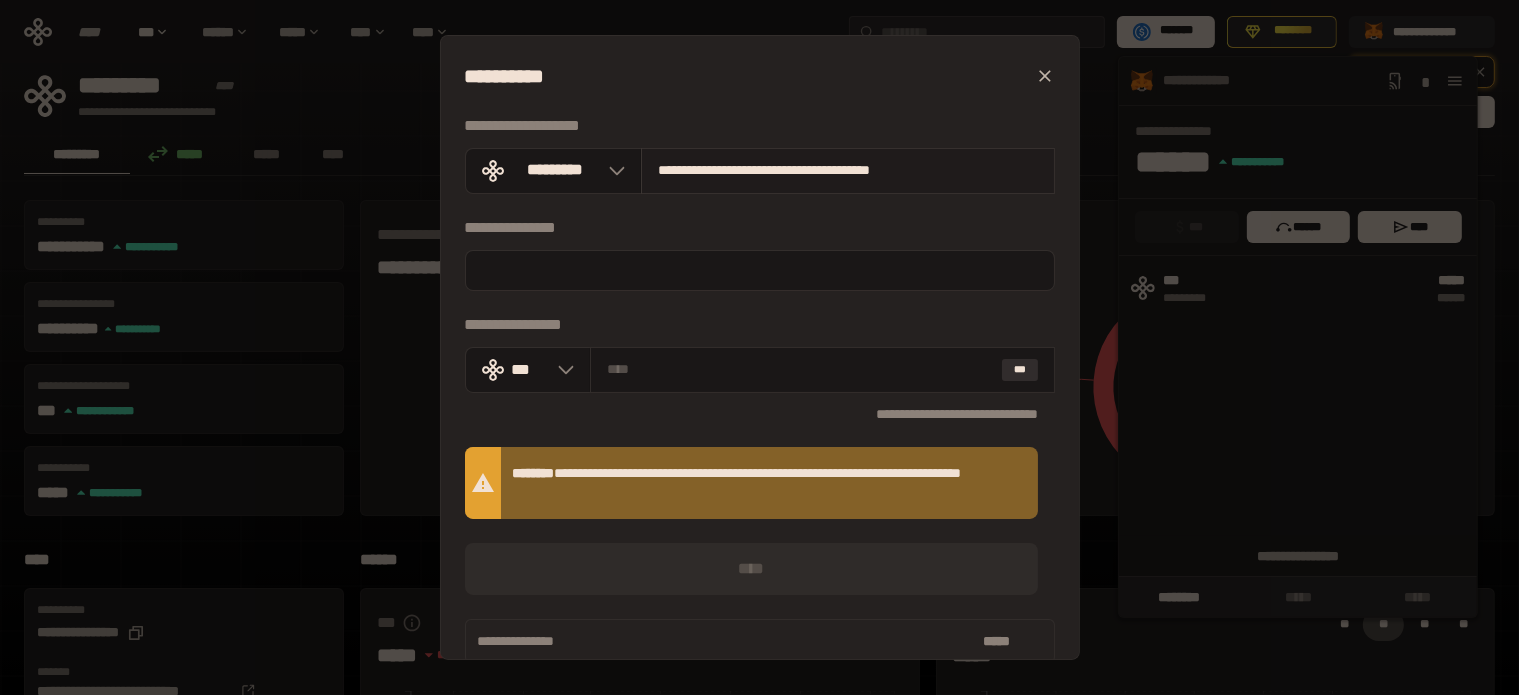 type on "**********" 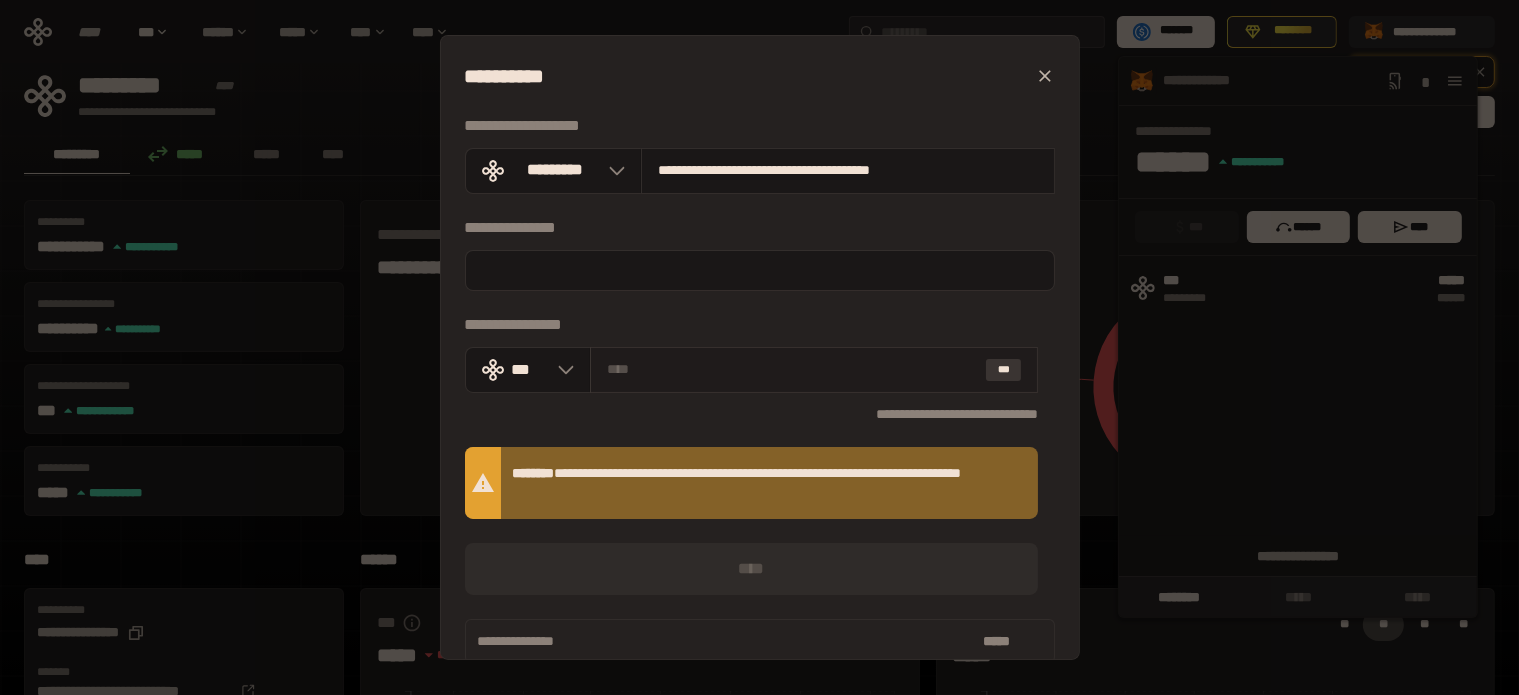 click on "***" at bounding box center (1004, 370) 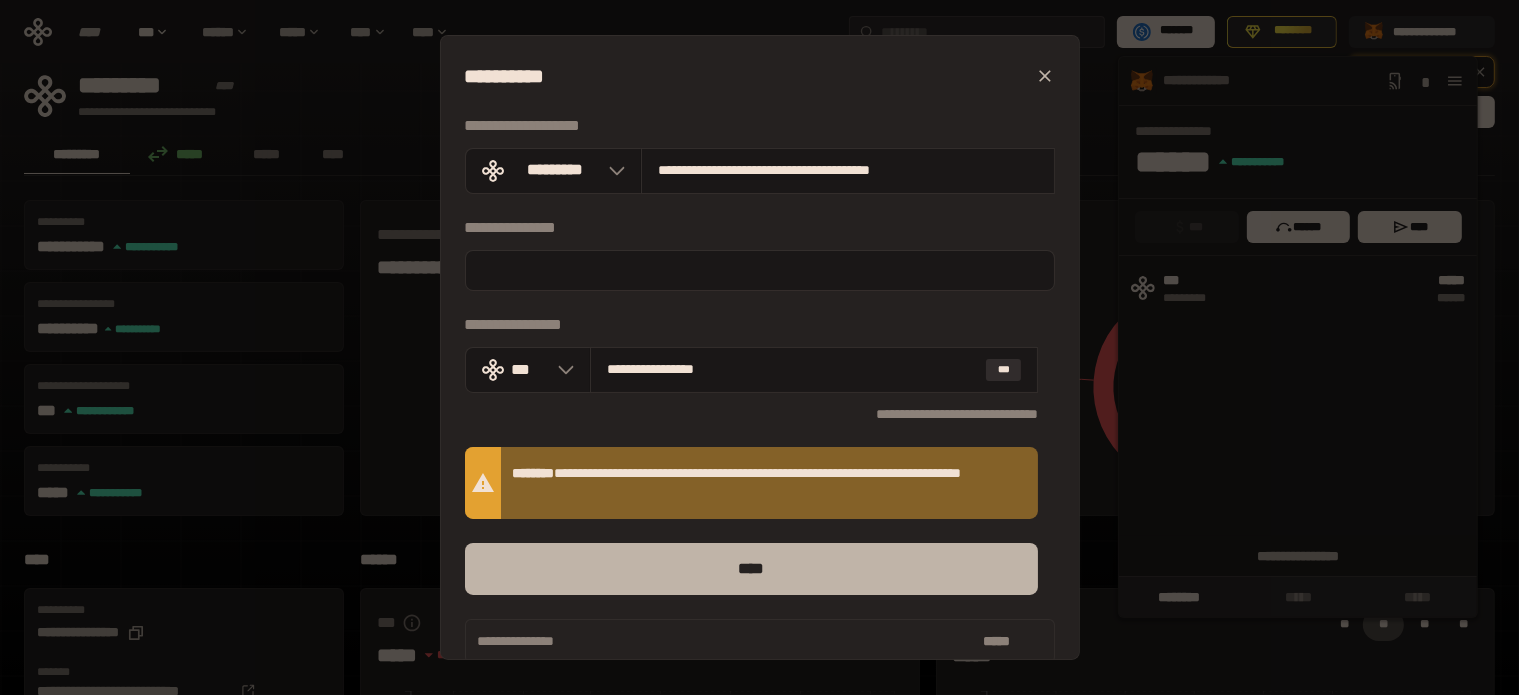 click on "****" at bounding box center [752, 569] 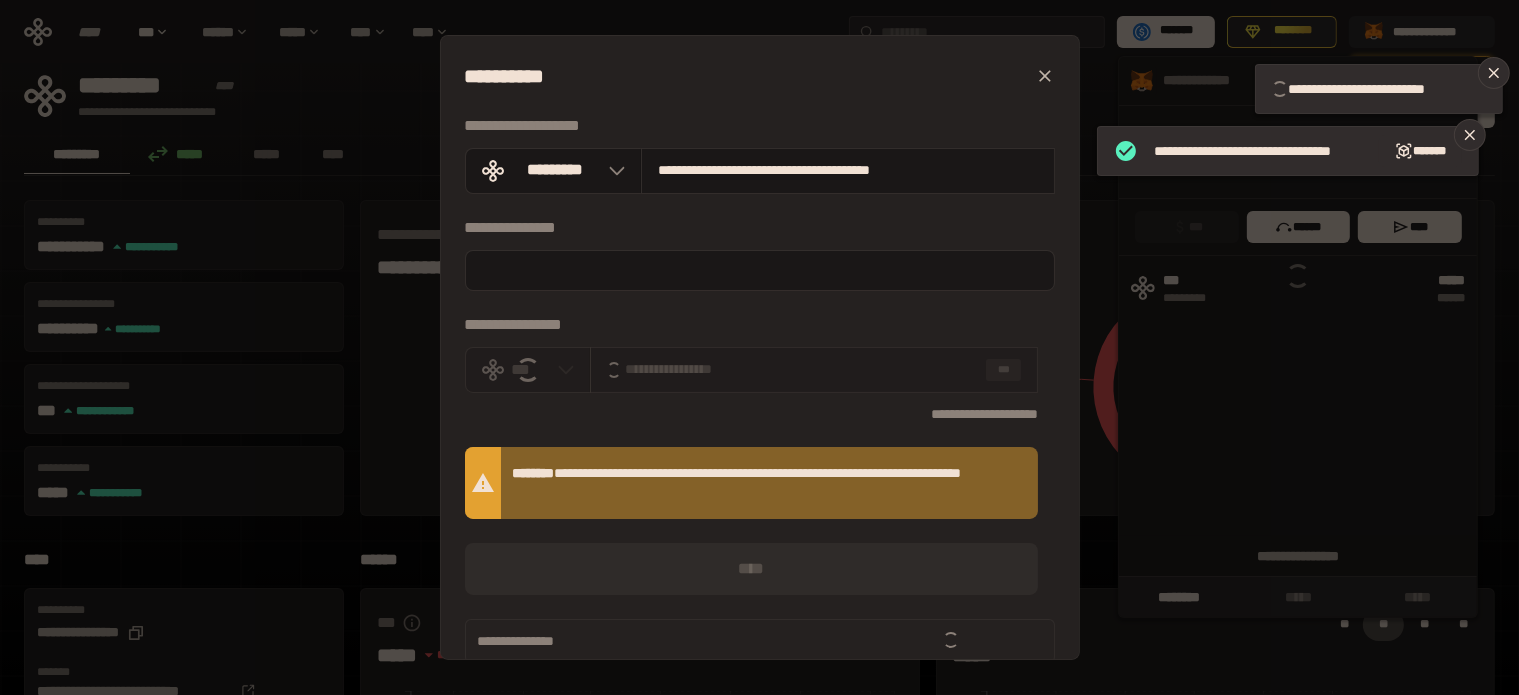 type 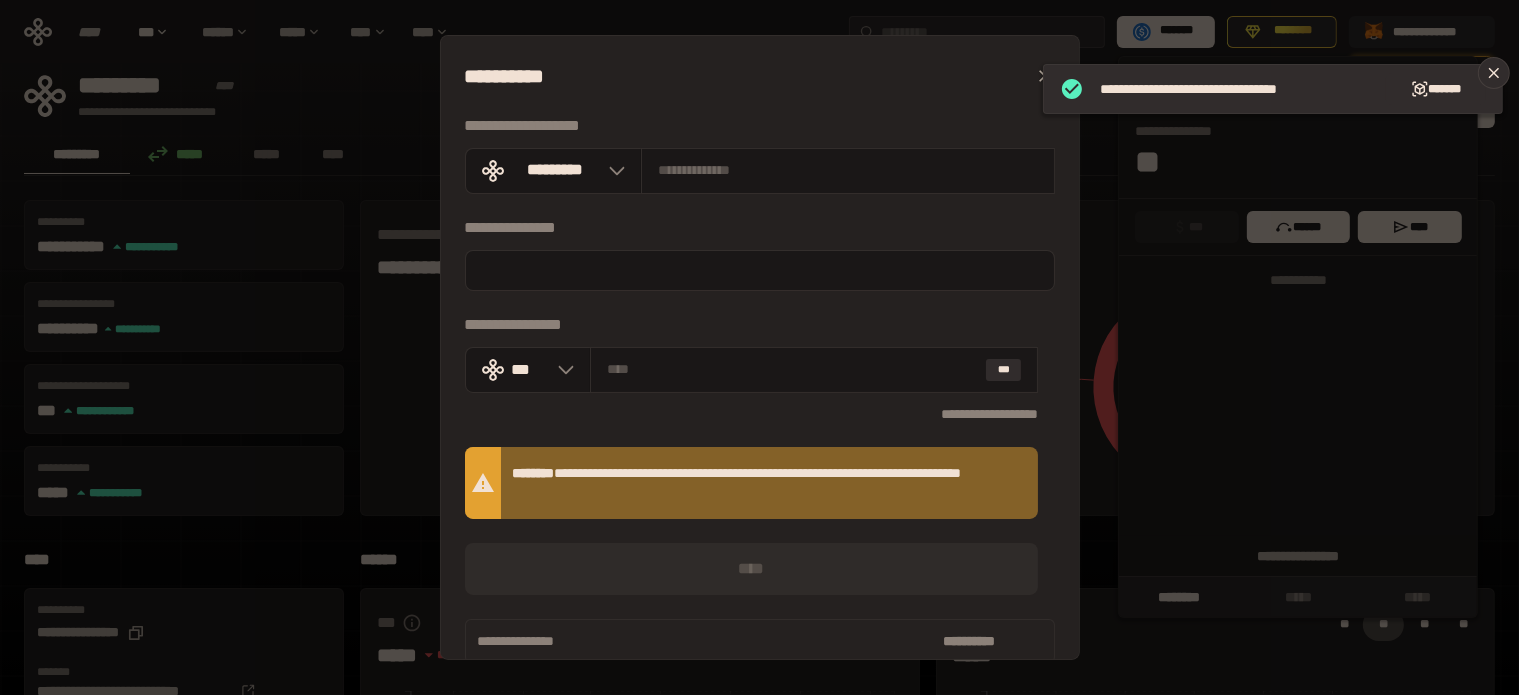 click 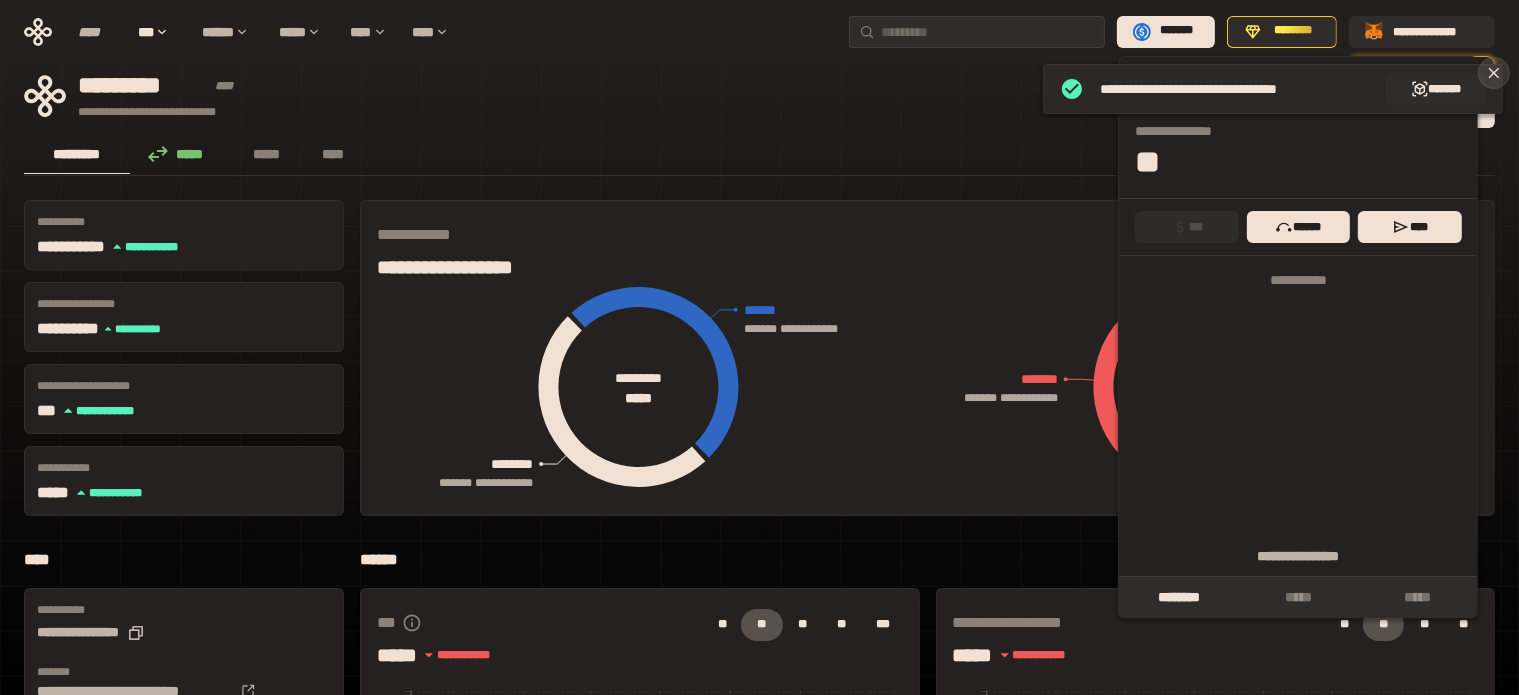 click 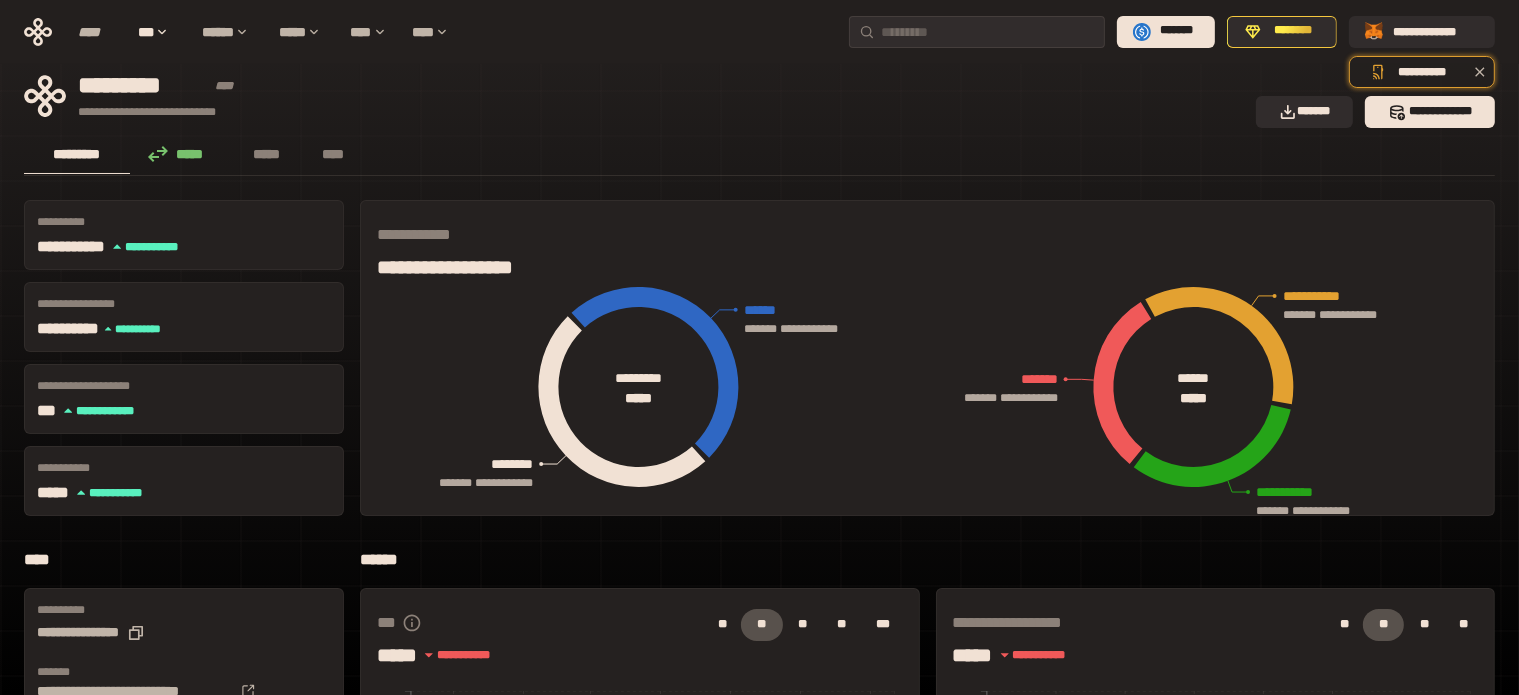 click on "**********" at bounding box center (634, 96) 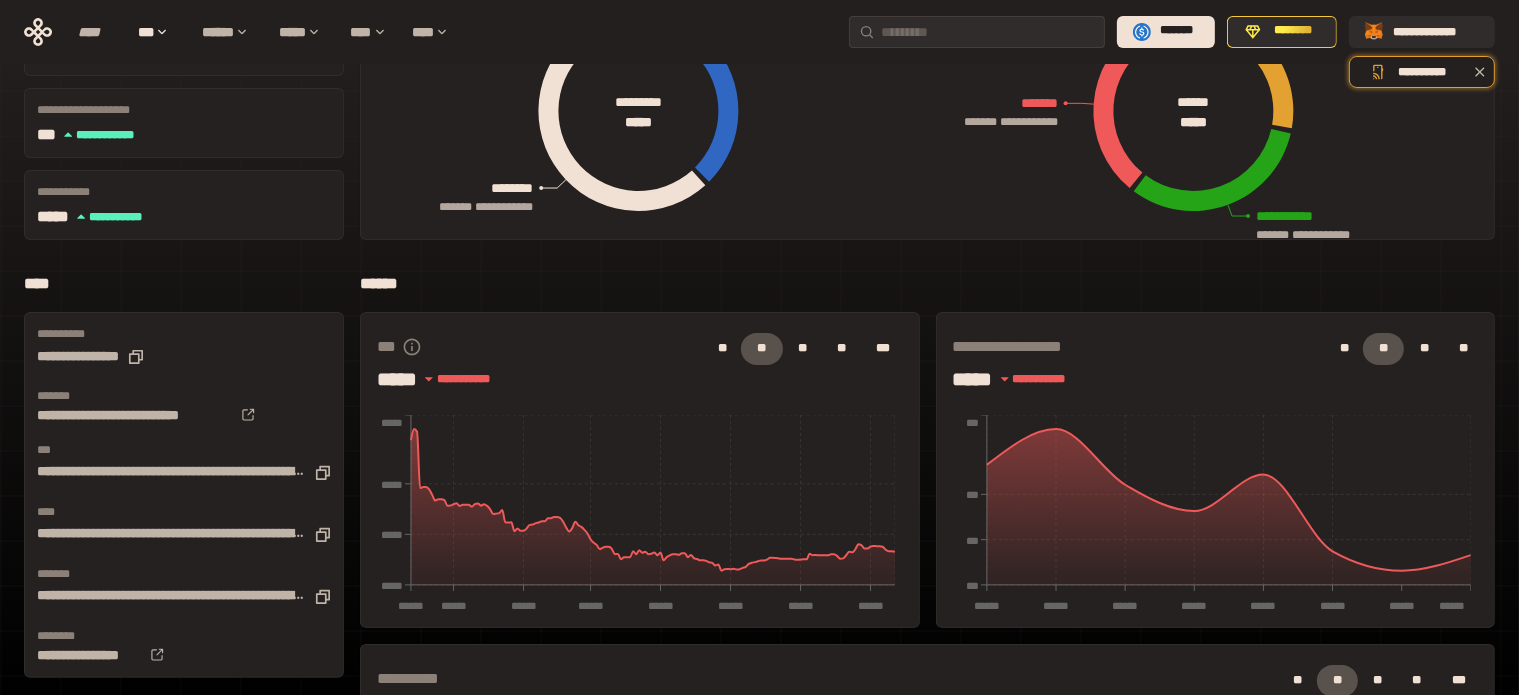 scroll, scrollTop: 0, scrollLeft: 0, axis: both 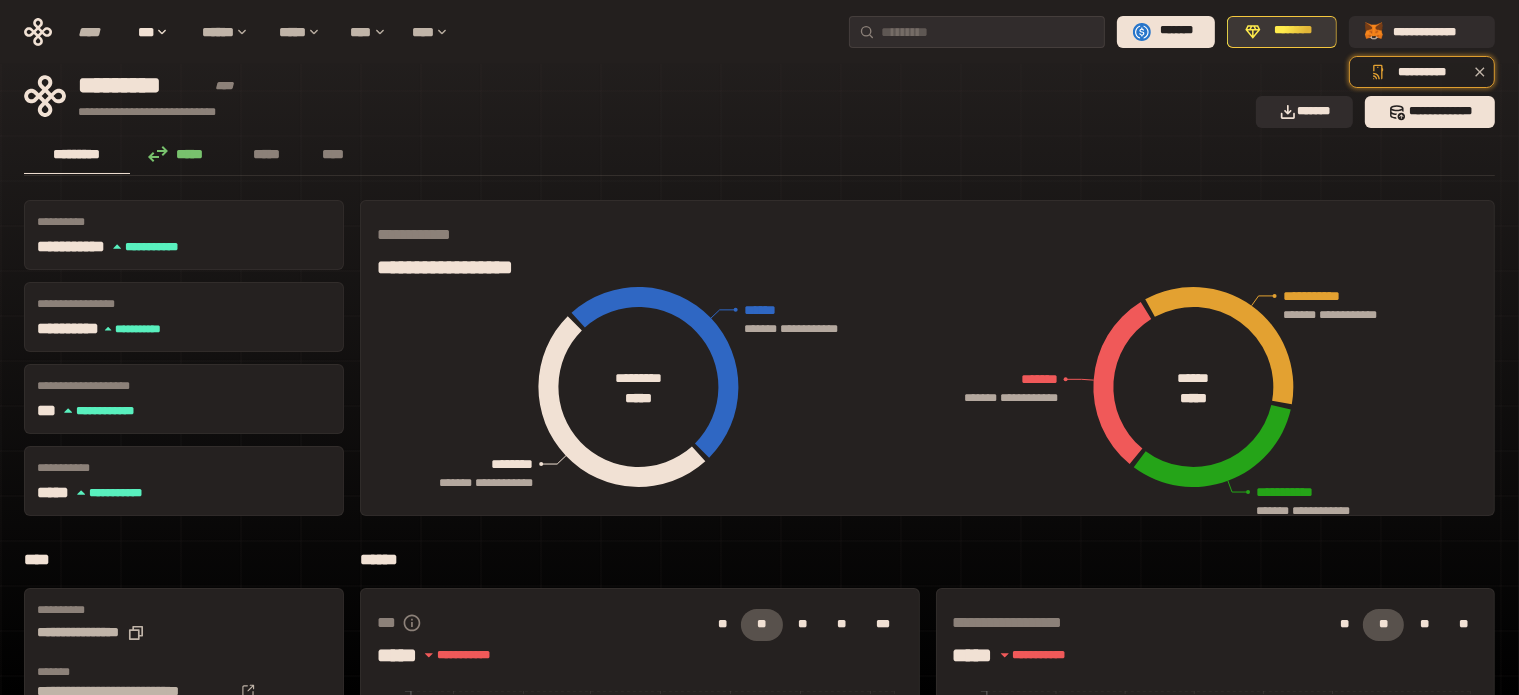 click on "********" at bounding box center [1293, 31] 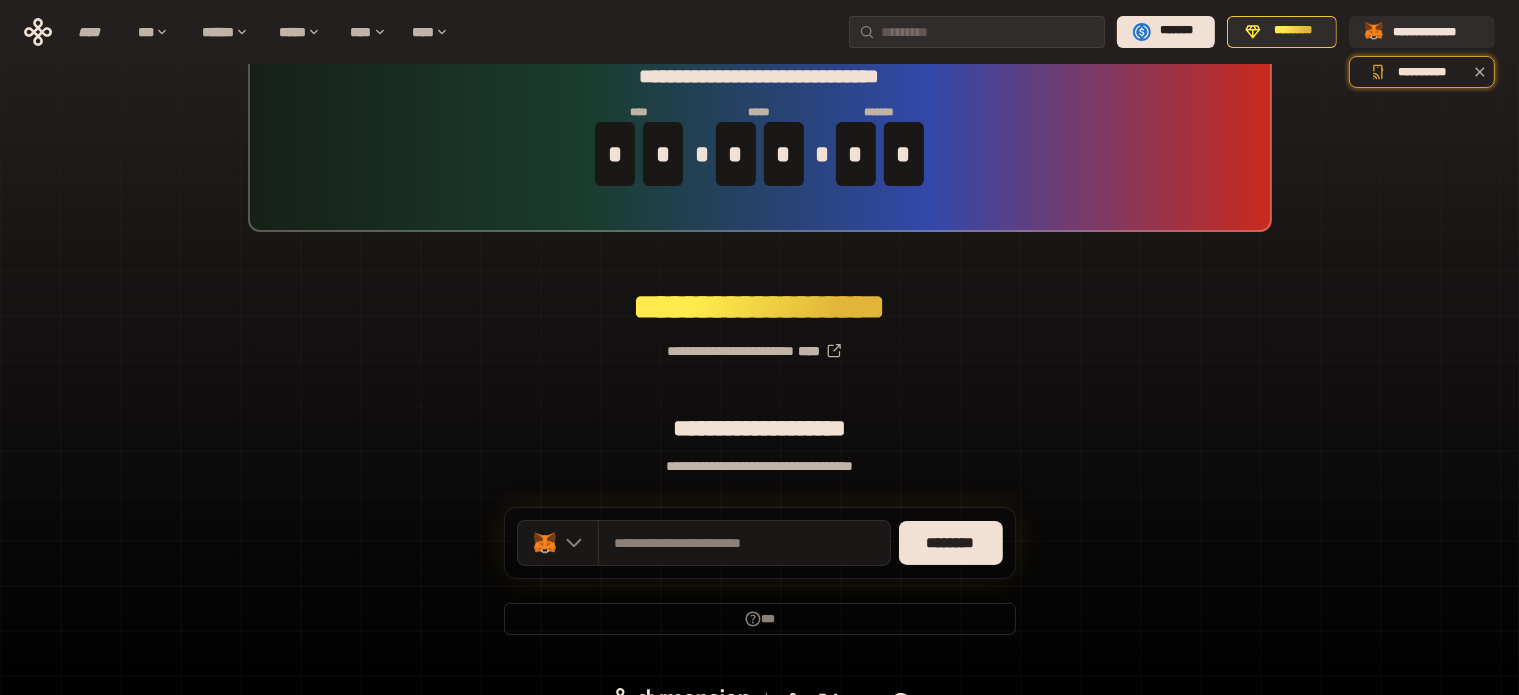 scroll, scrollTop: 87, scrollLeft: 0, axis: vertical 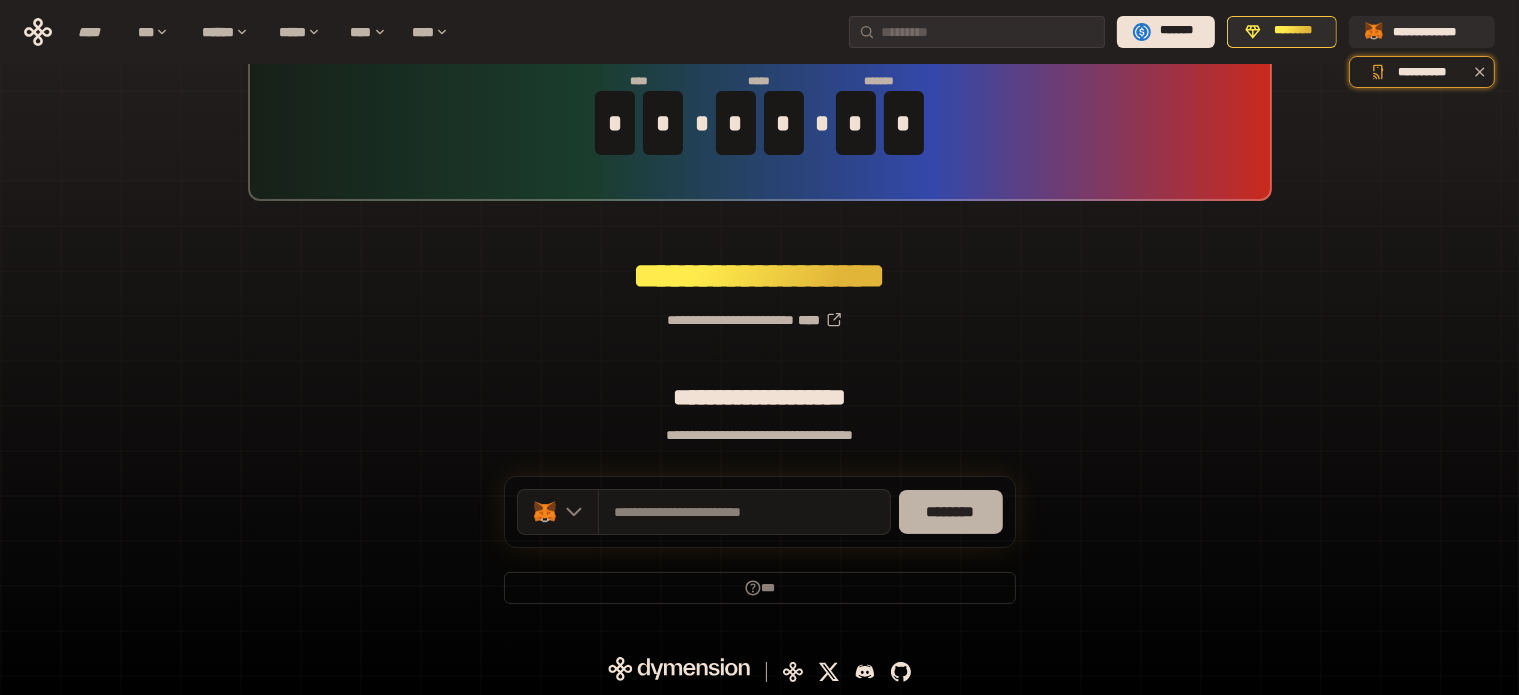 click on "********" at bounding box center (951, 512) 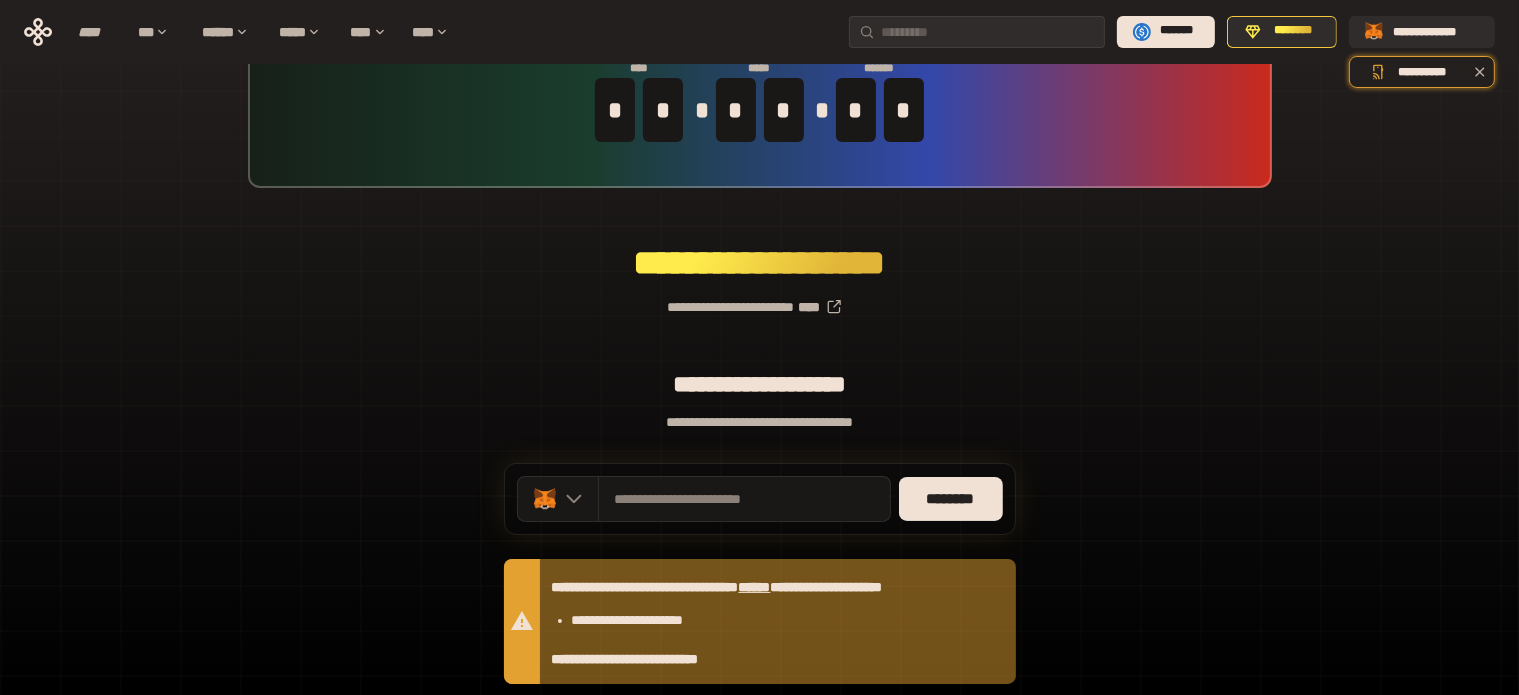 scroll, scrollTop: 0, scrollLeft: 0, axis: both 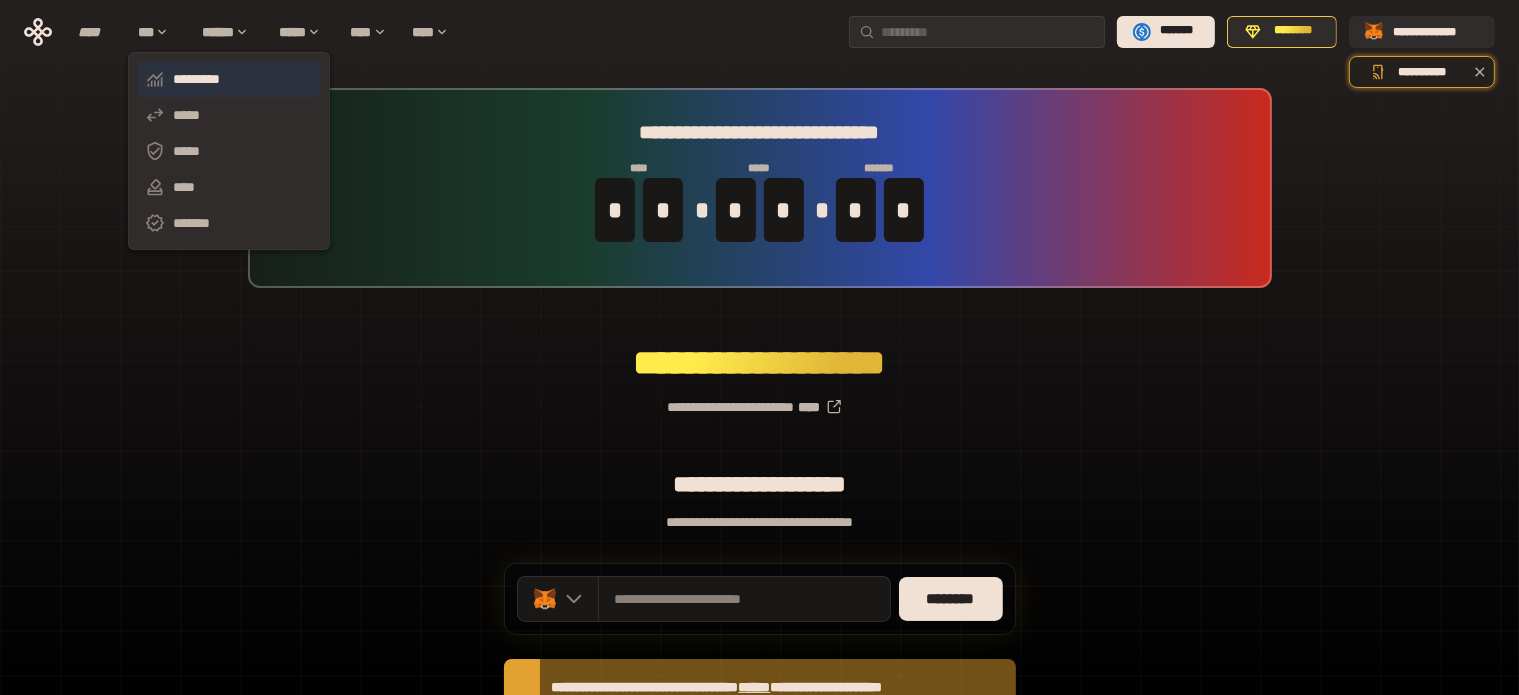 click on "*********" at bounding box center (229, 79) 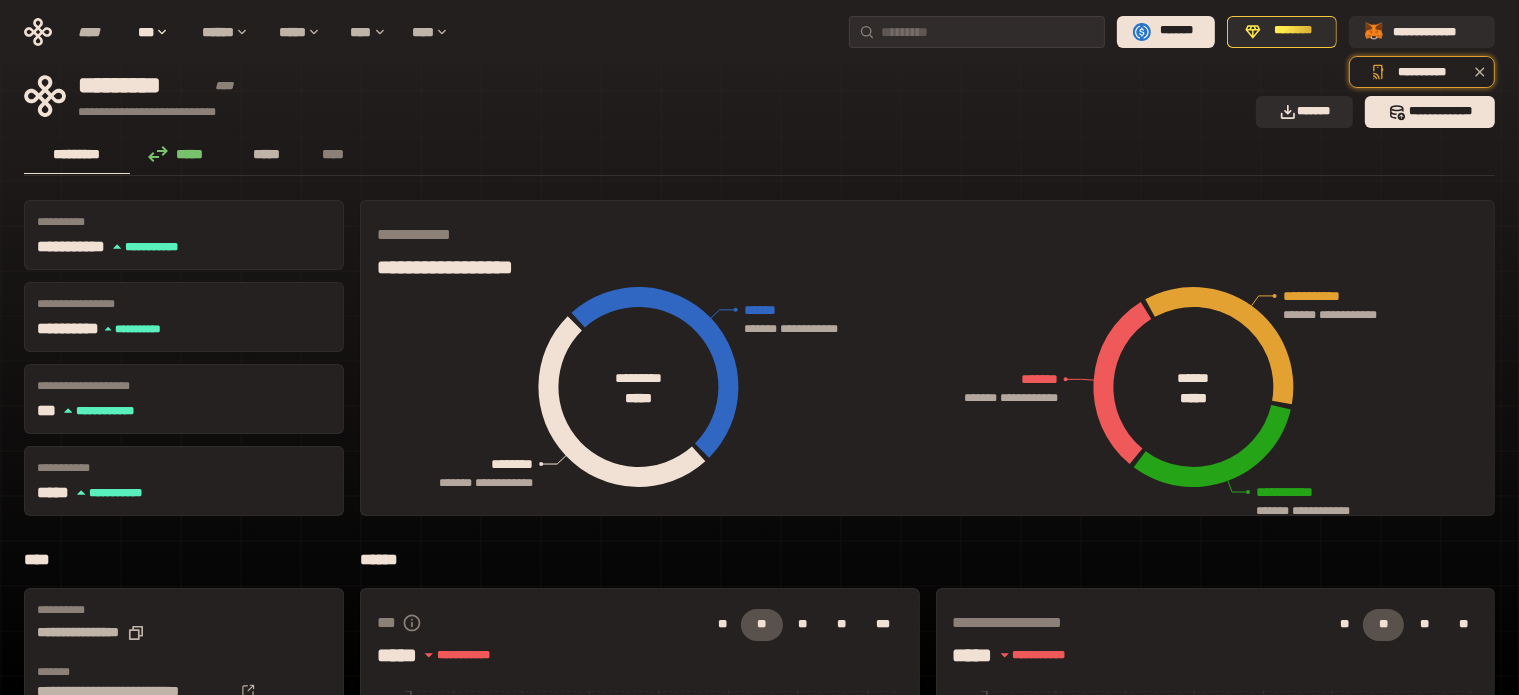 click on "*****" at bounding box center (266, 154) 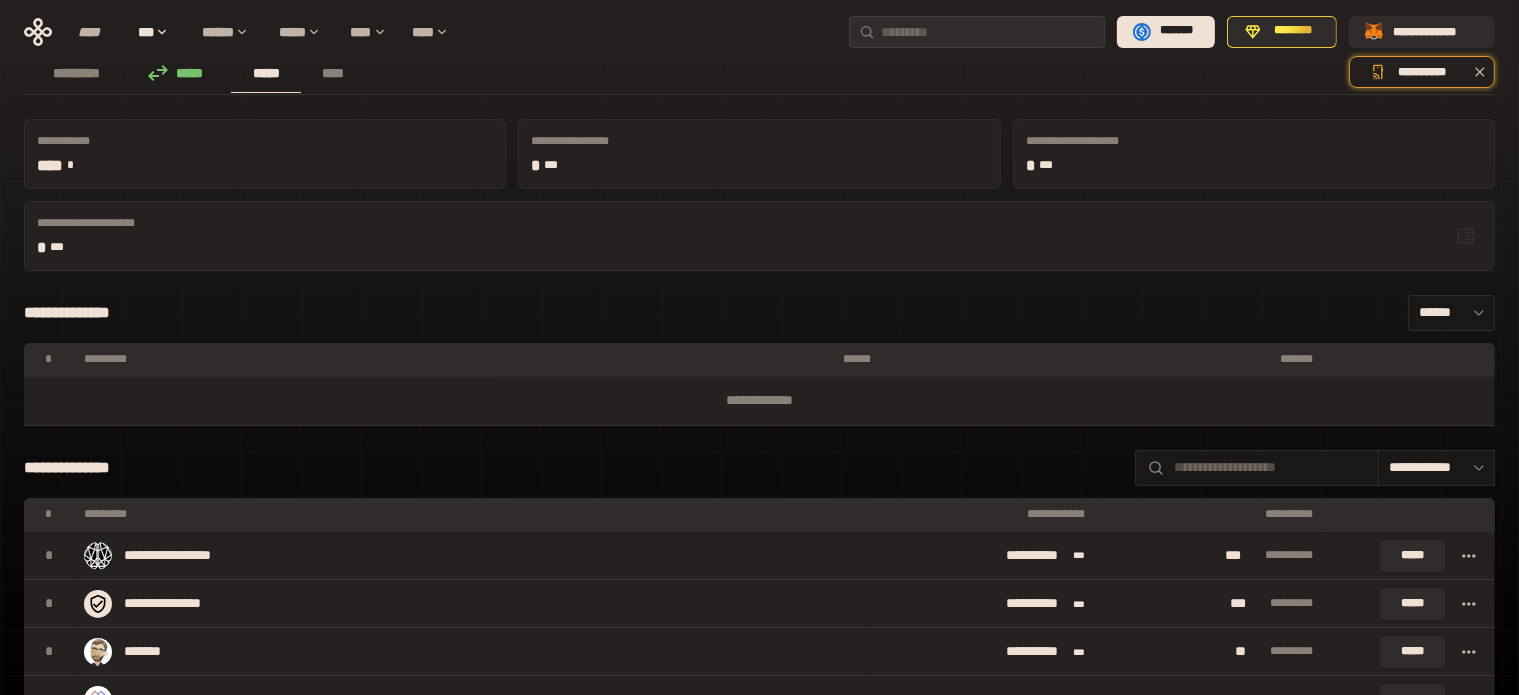 scroll, scrollTop: 0, scrollLeft: 0, axis: both 